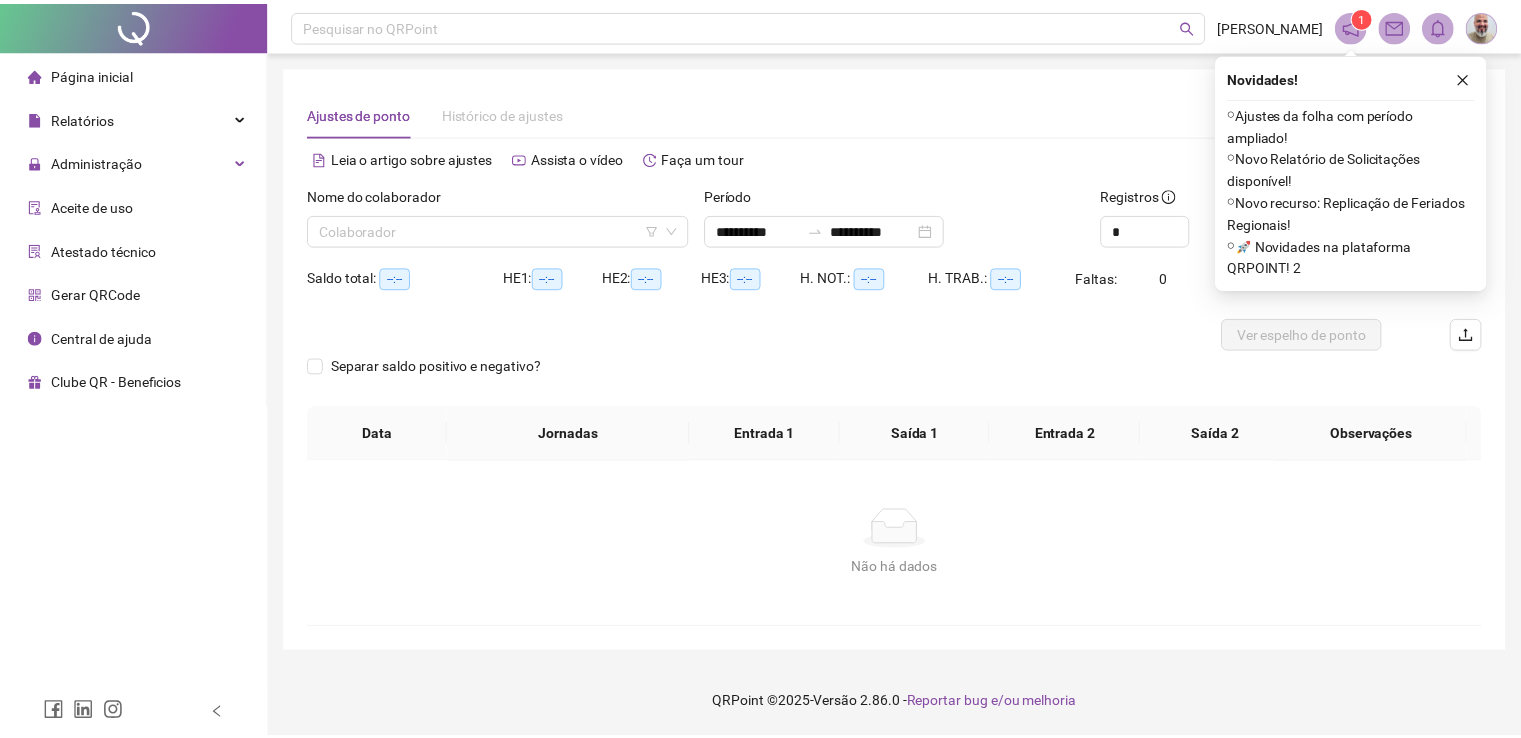 scroll, scrollTop: 0, scrollLeft: 0, axis: both 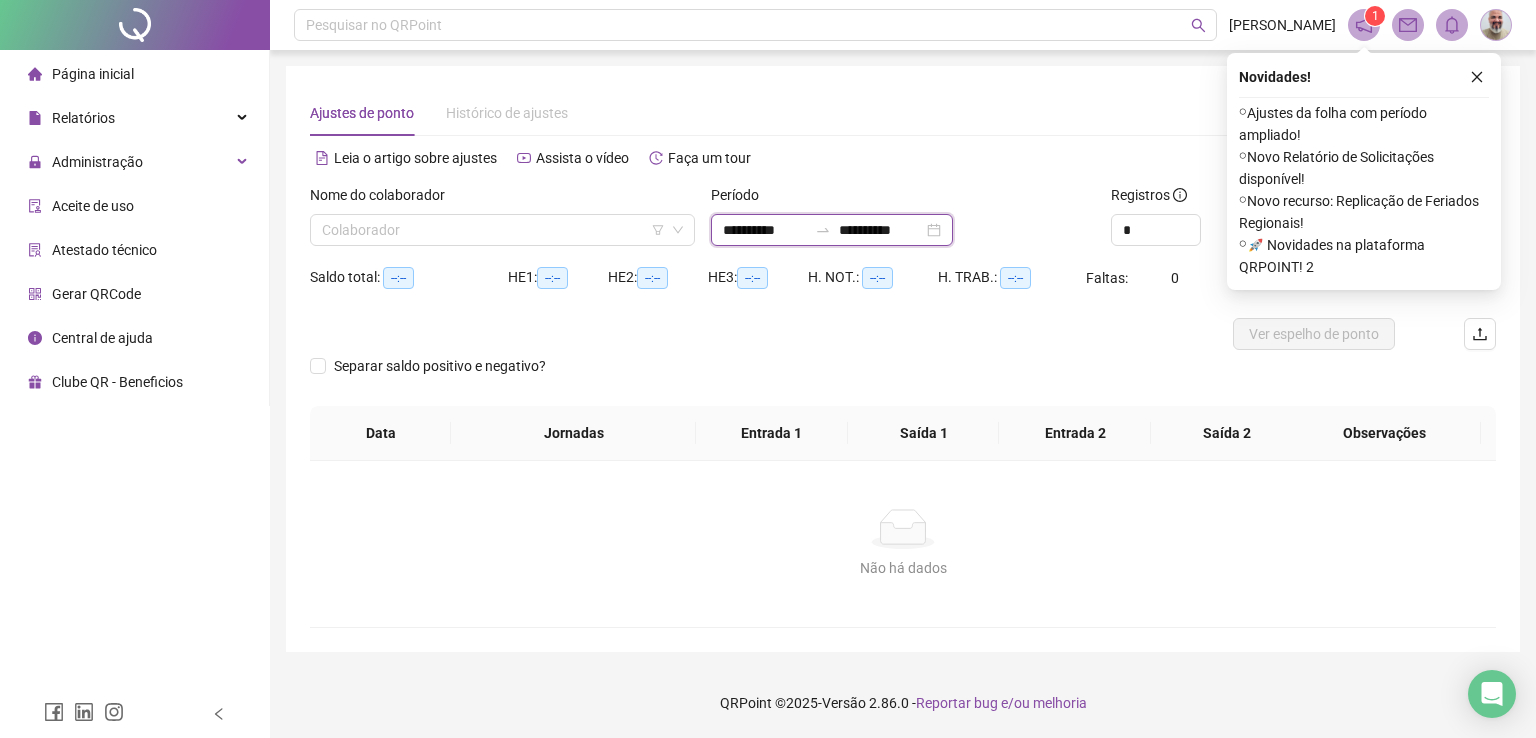 click on "**********" at bounding box center [765, 230] 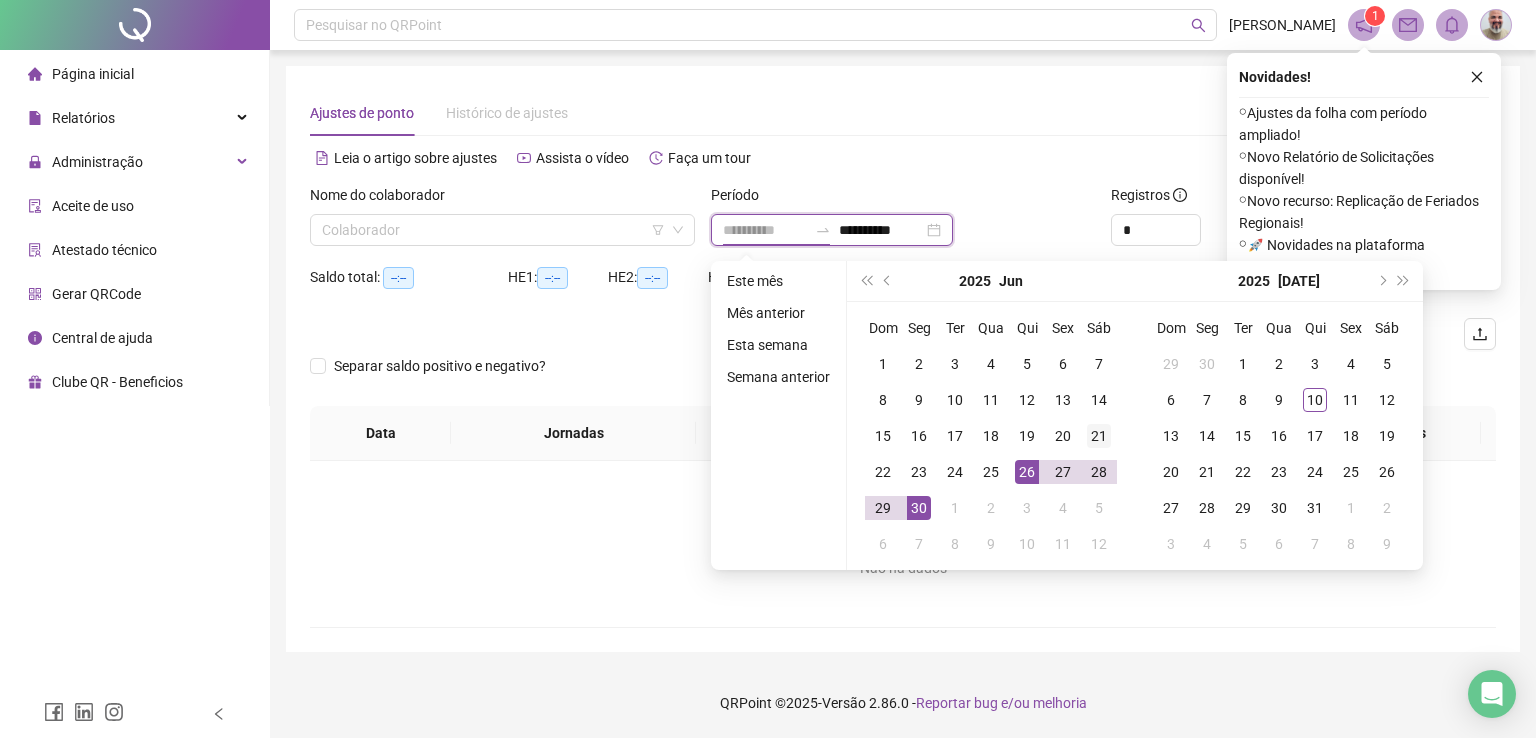 type on "**********" 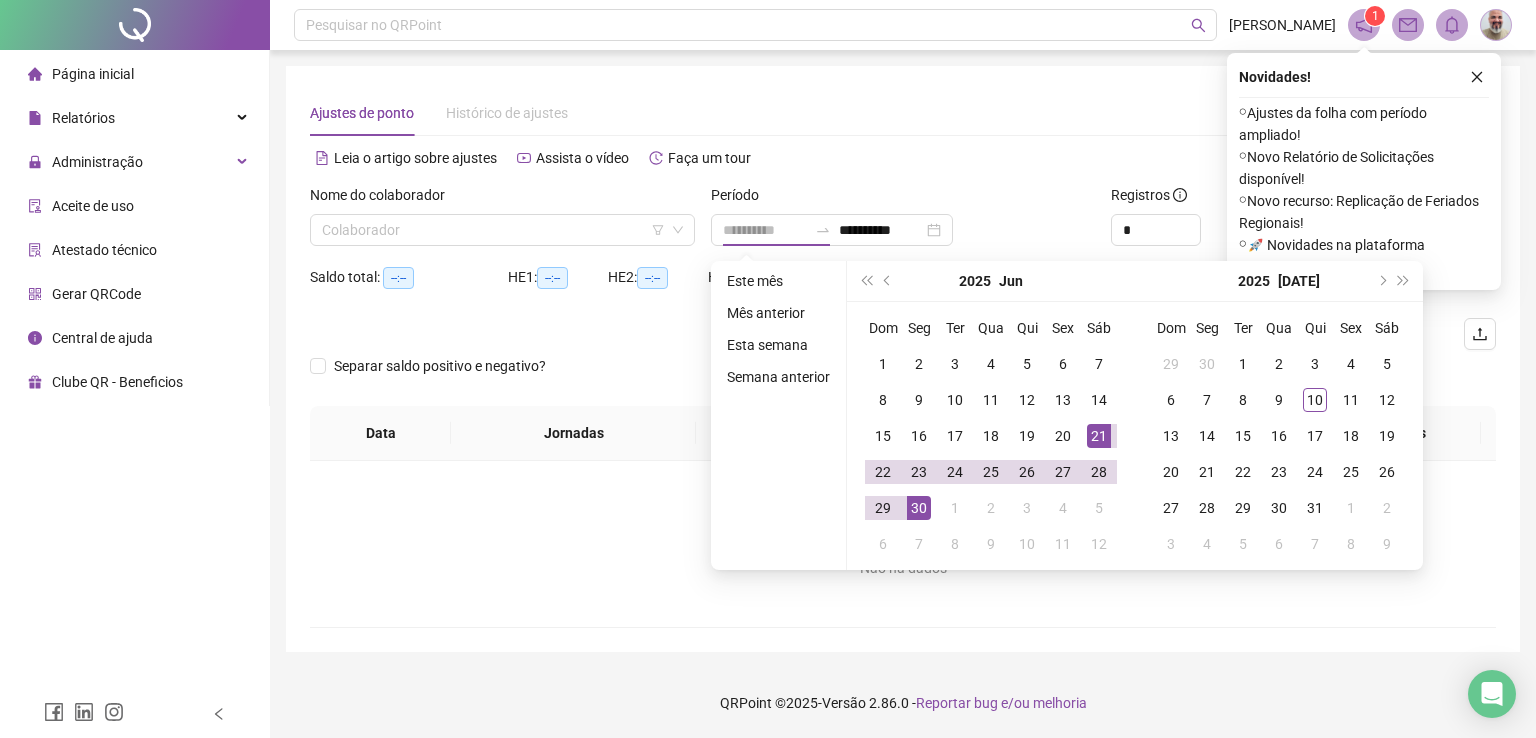 click on "21" at bounding box center [1099, 436] 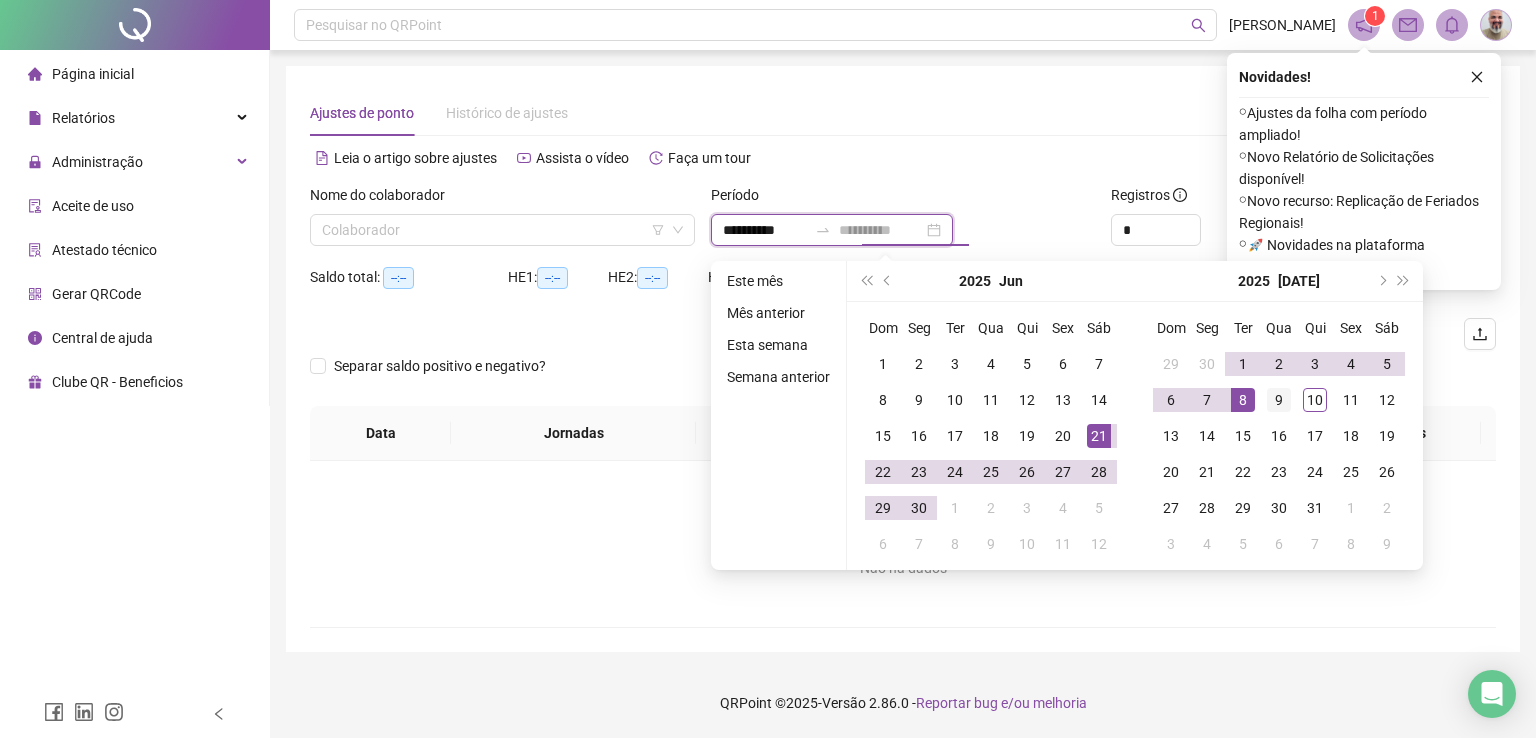 type on "**********" 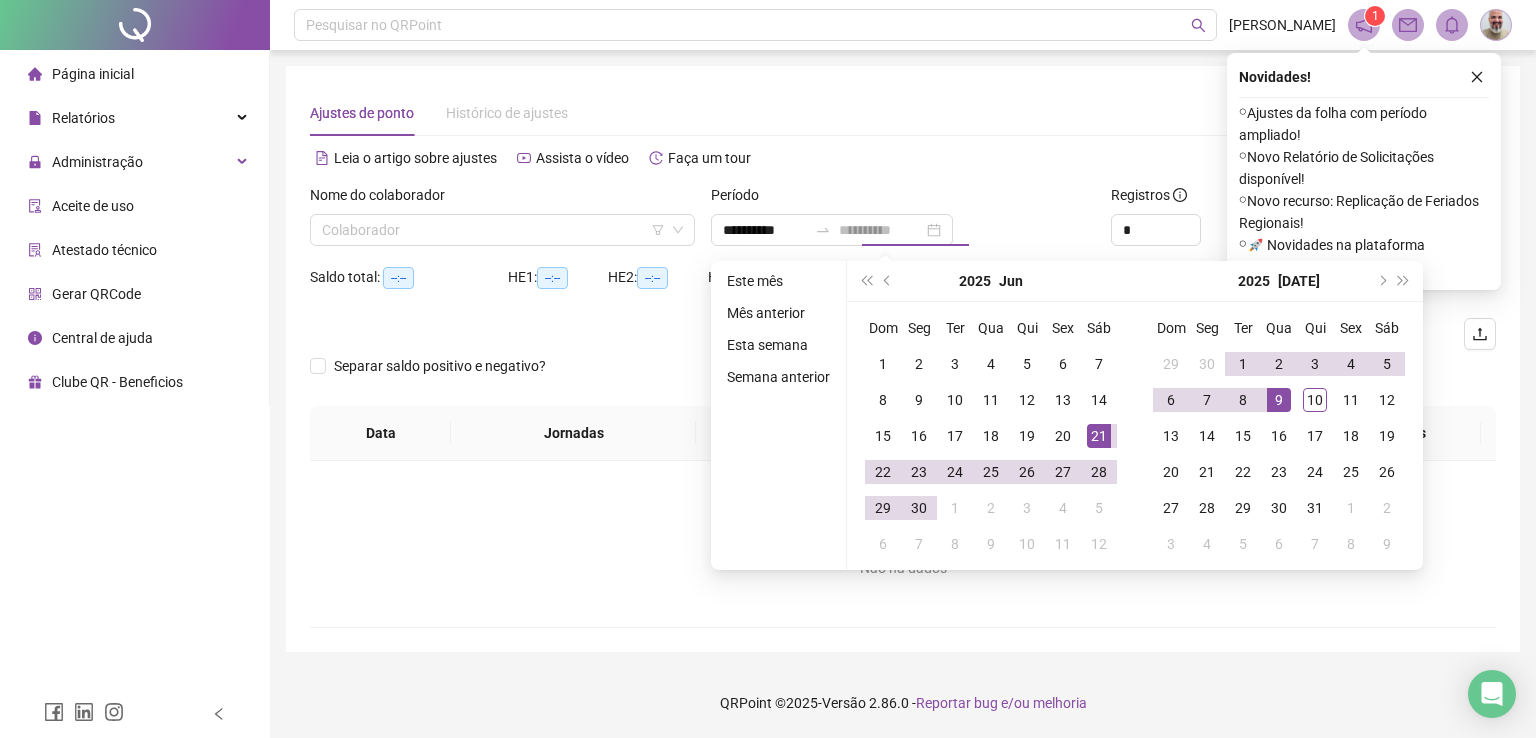 click on "9" at bounding box center (1279, 400) 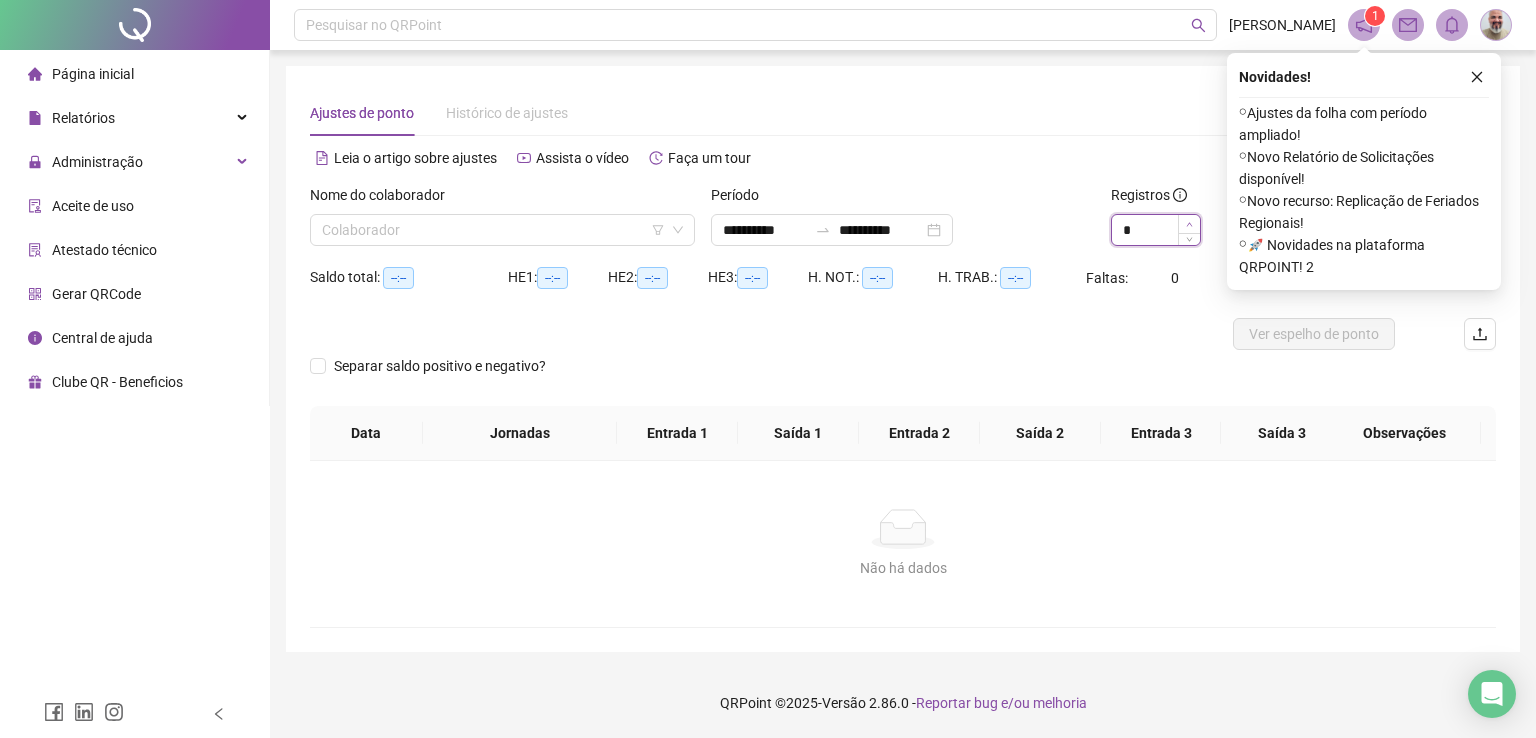 click 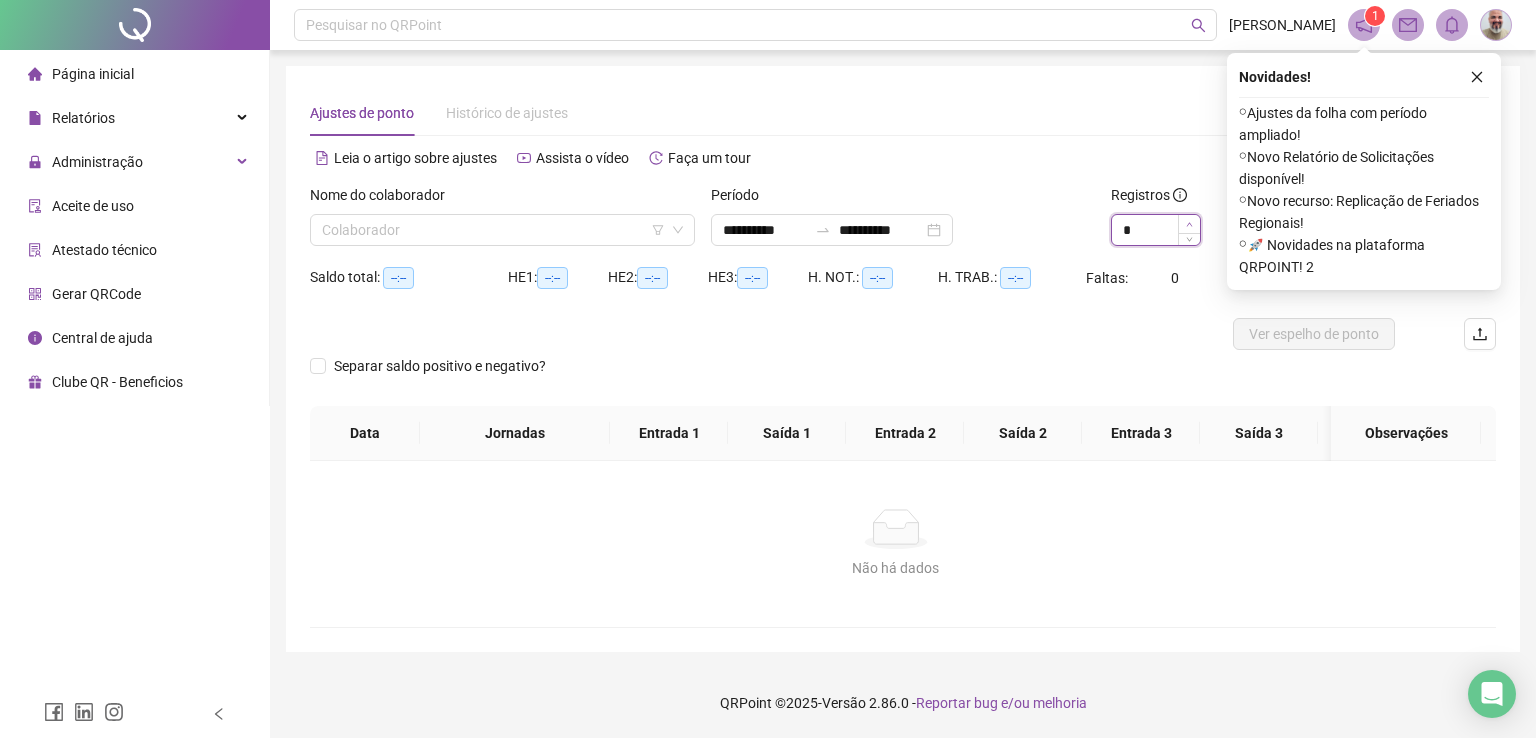 click on "*" at bounding box center (1156, 230) 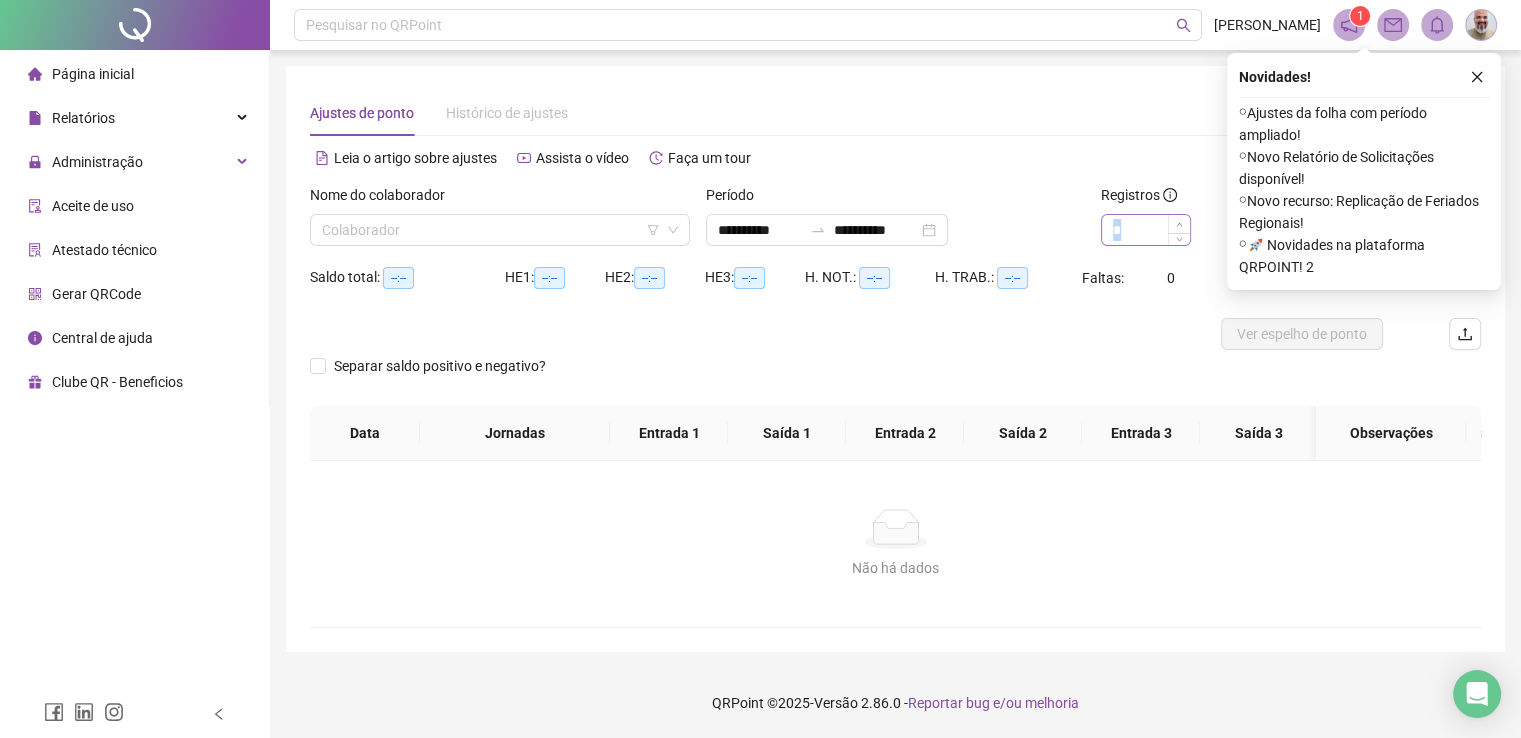 click on "*" at bounding box center [1146, 230] 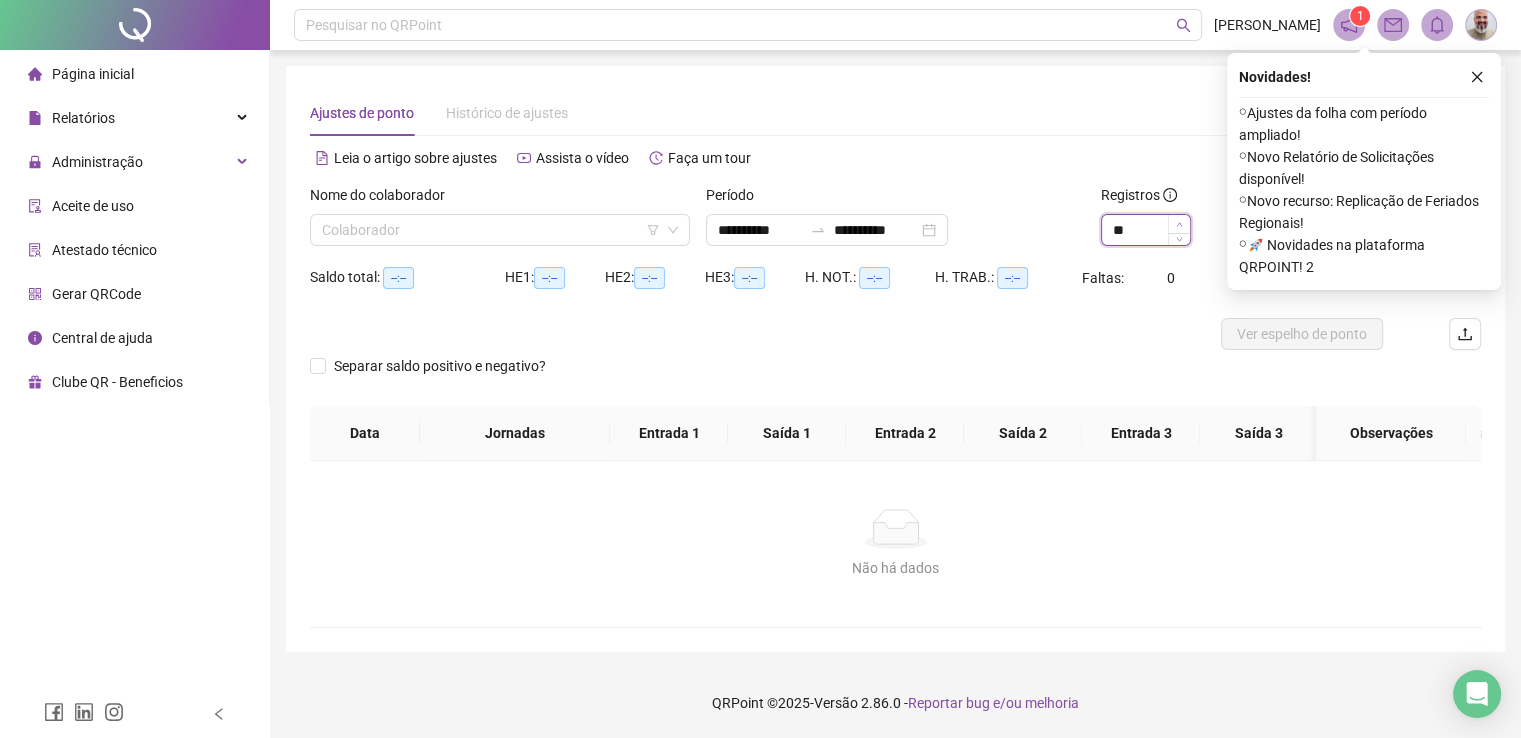 click 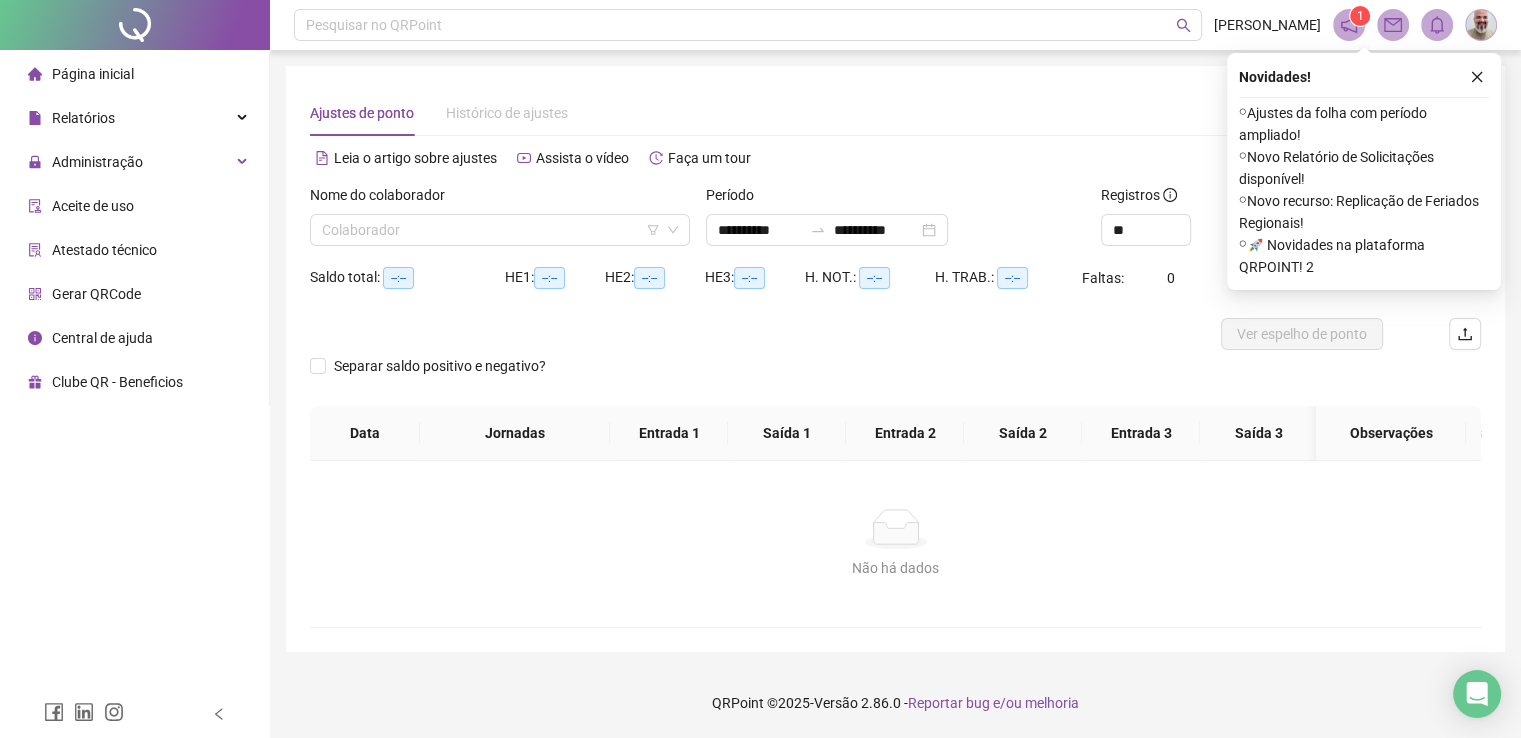 click 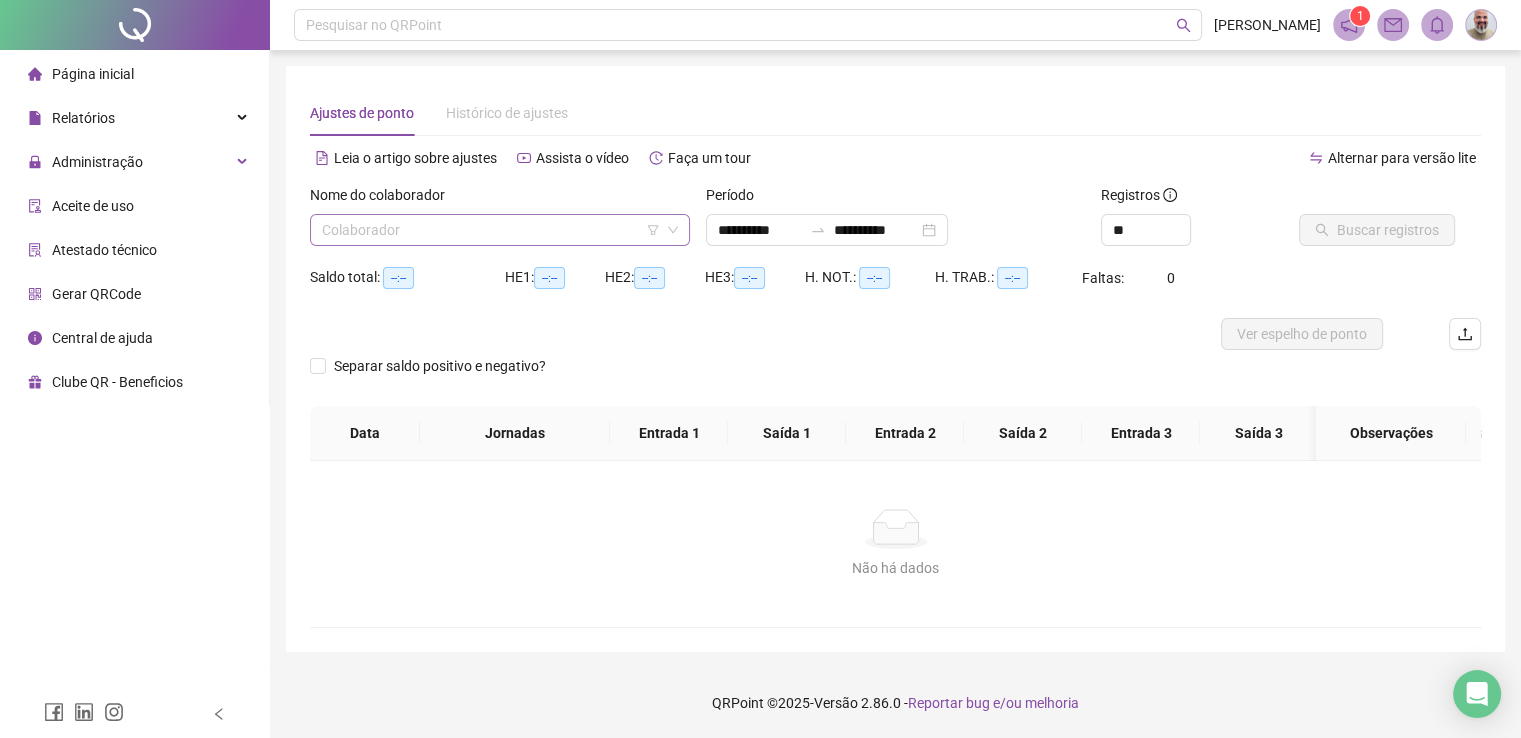 click at bounding box center [494, 230] 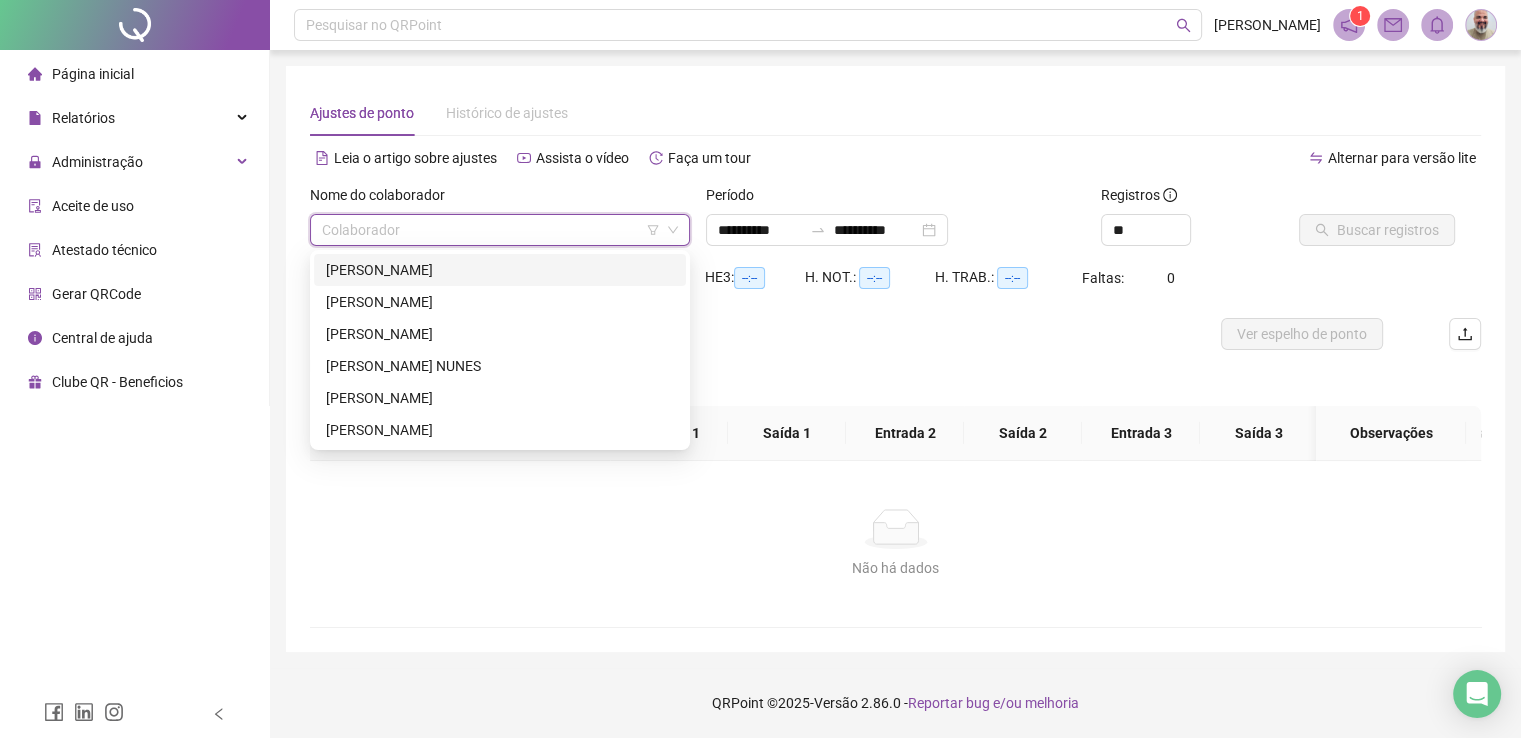 click on "[PERSON_NAME]" at bounding box center (500, 270) 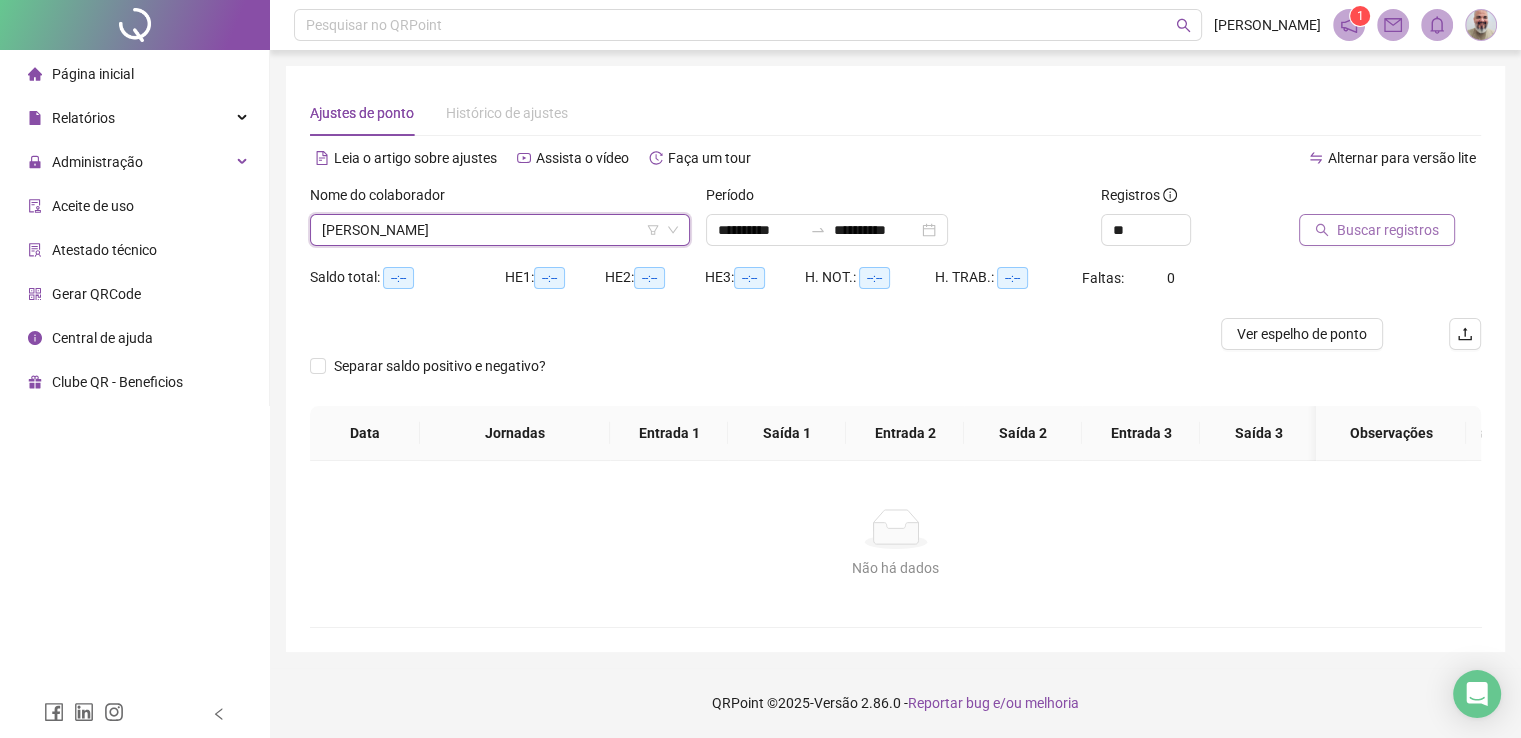 click on "Buscar registros" at bounding box center [1377, 230] 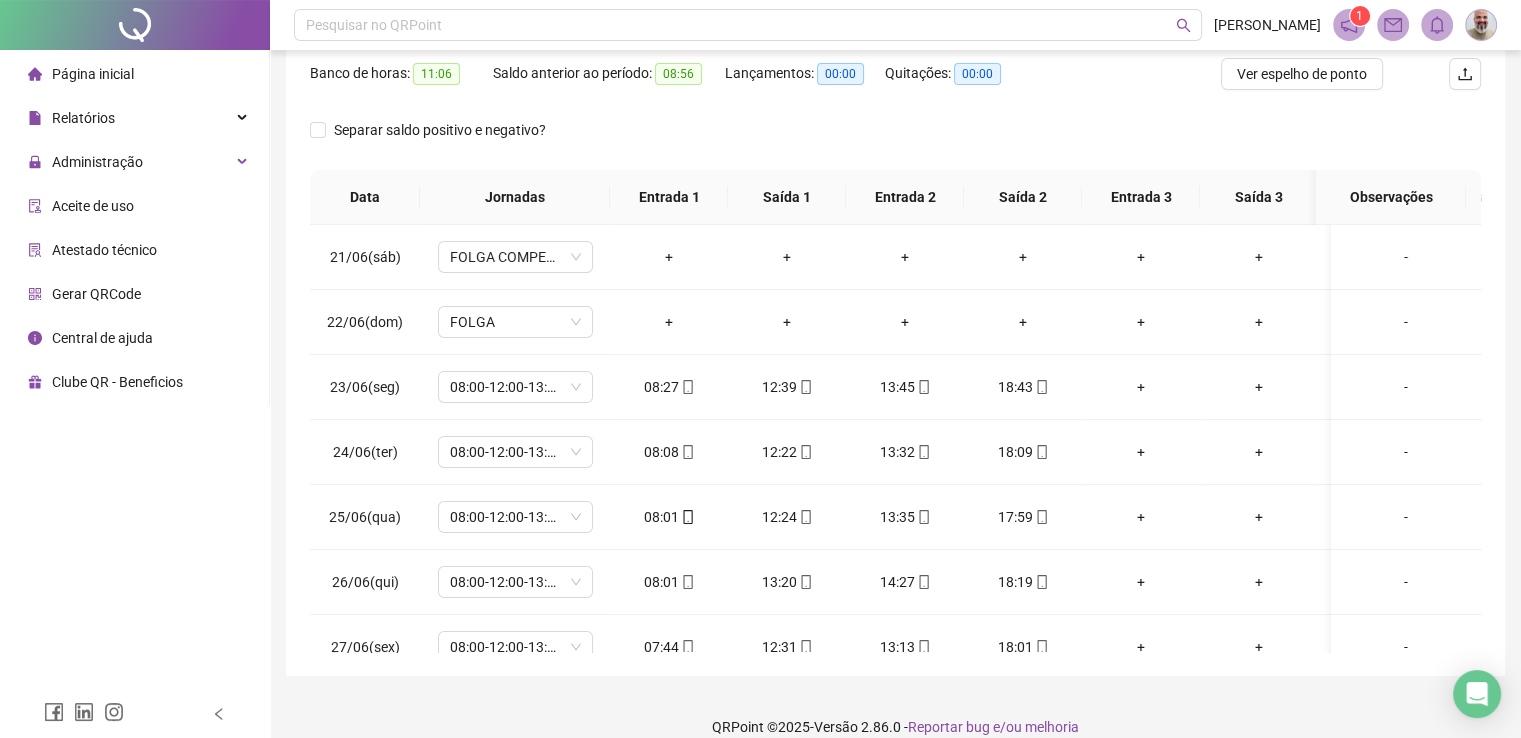 scroll, scrollTop: 284, scrollLeft: 0, axis: vertical 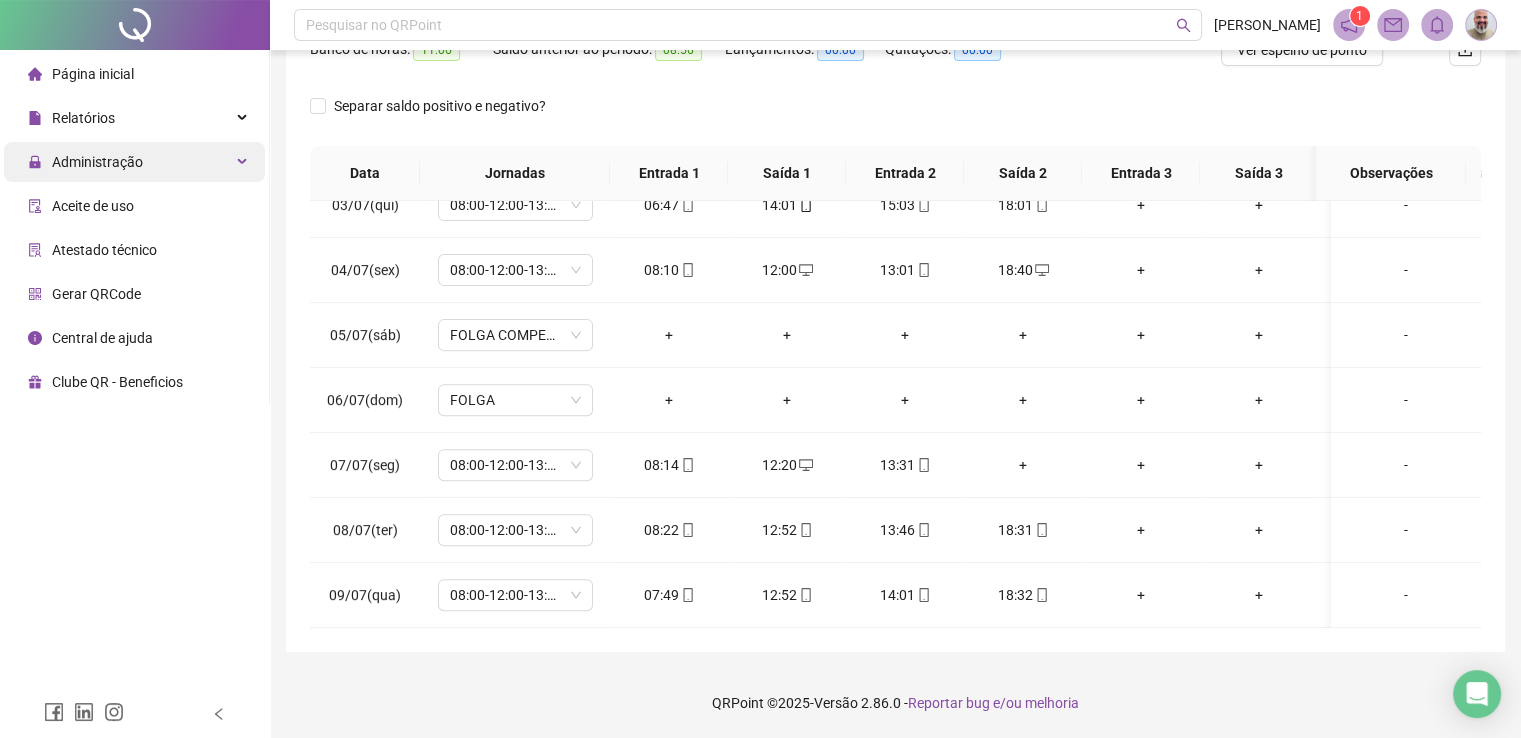 click on "Administração" at bounding box center (134, 162) 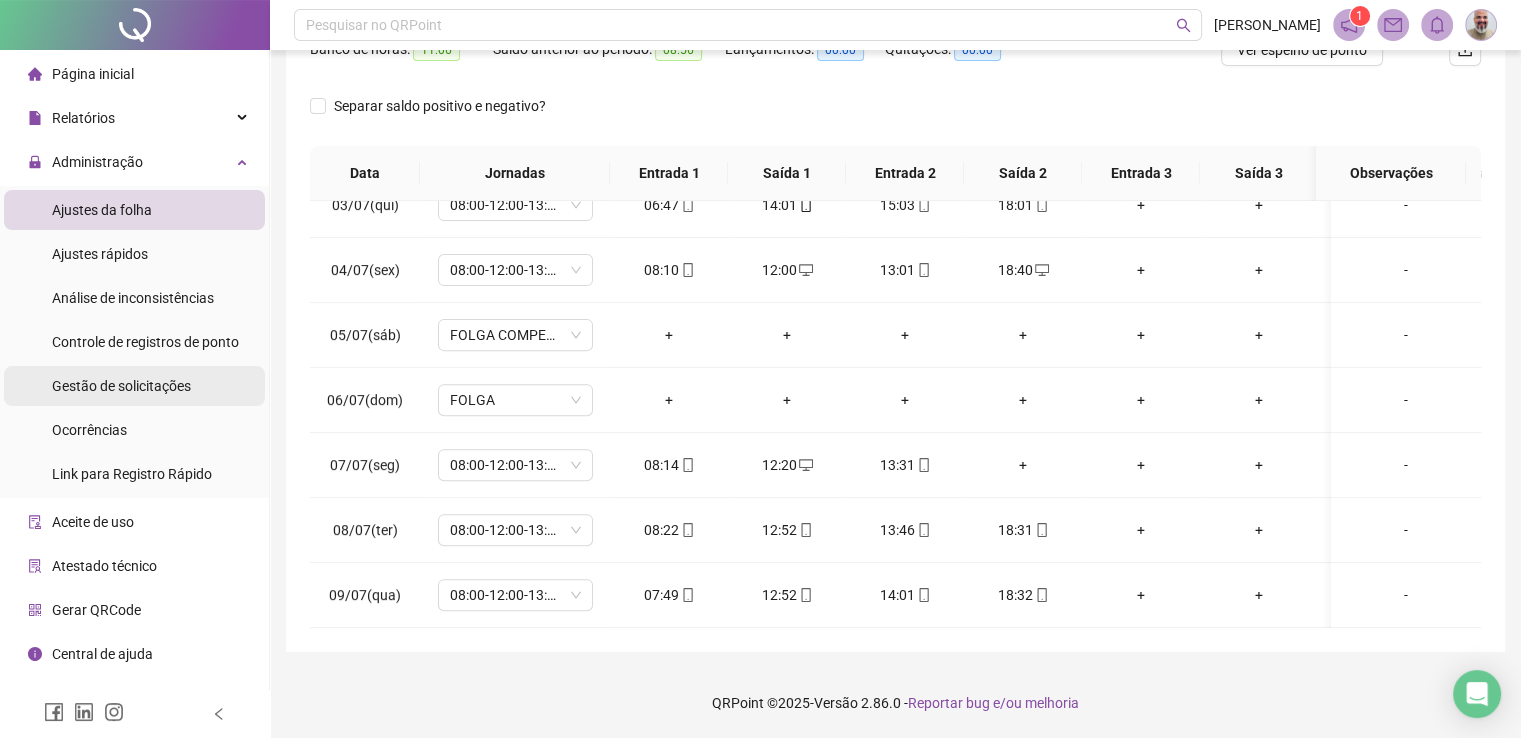 click on "Gestão de solicitações" at bounding box center [121, 386] 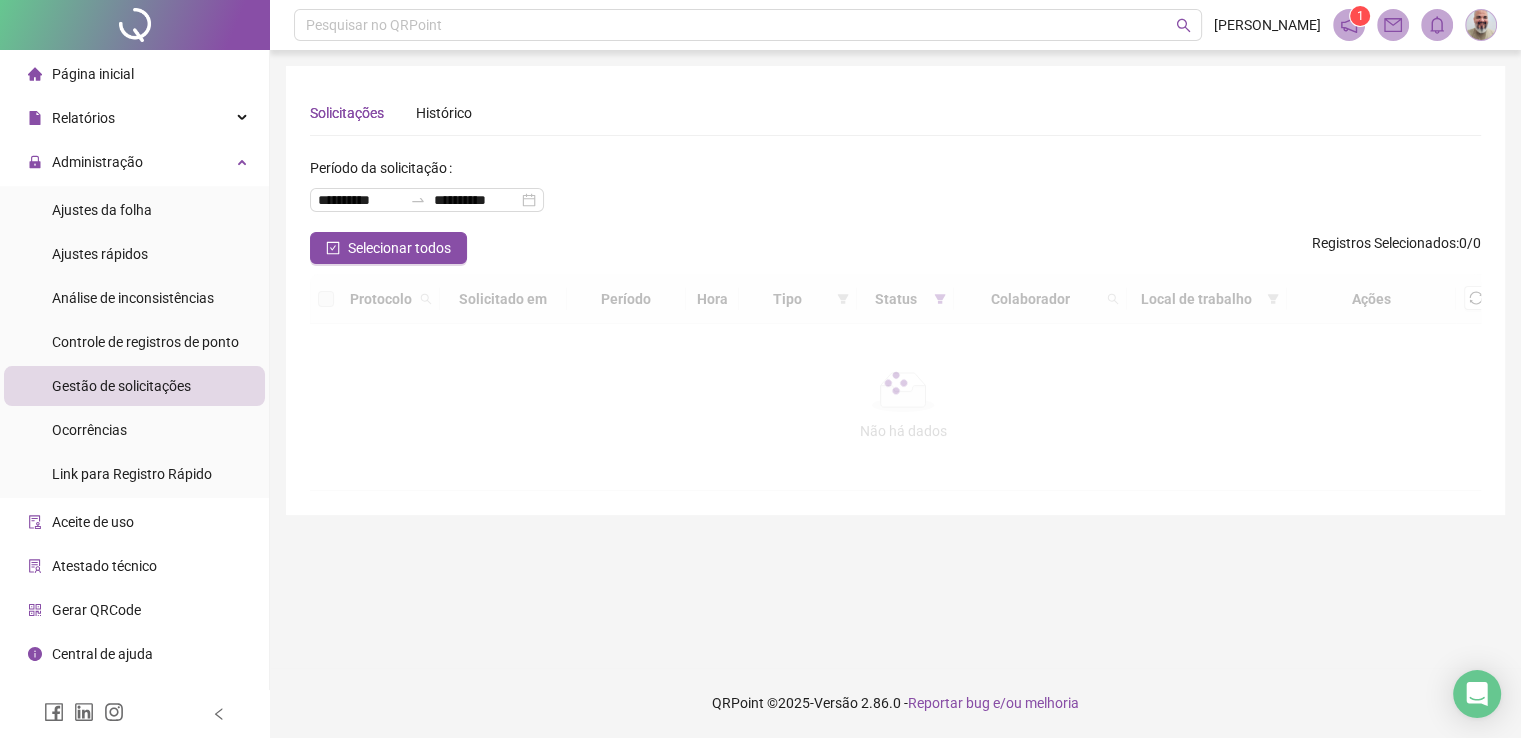 scroll, scrollTop: 0, scrollLeft: 0, axis: both 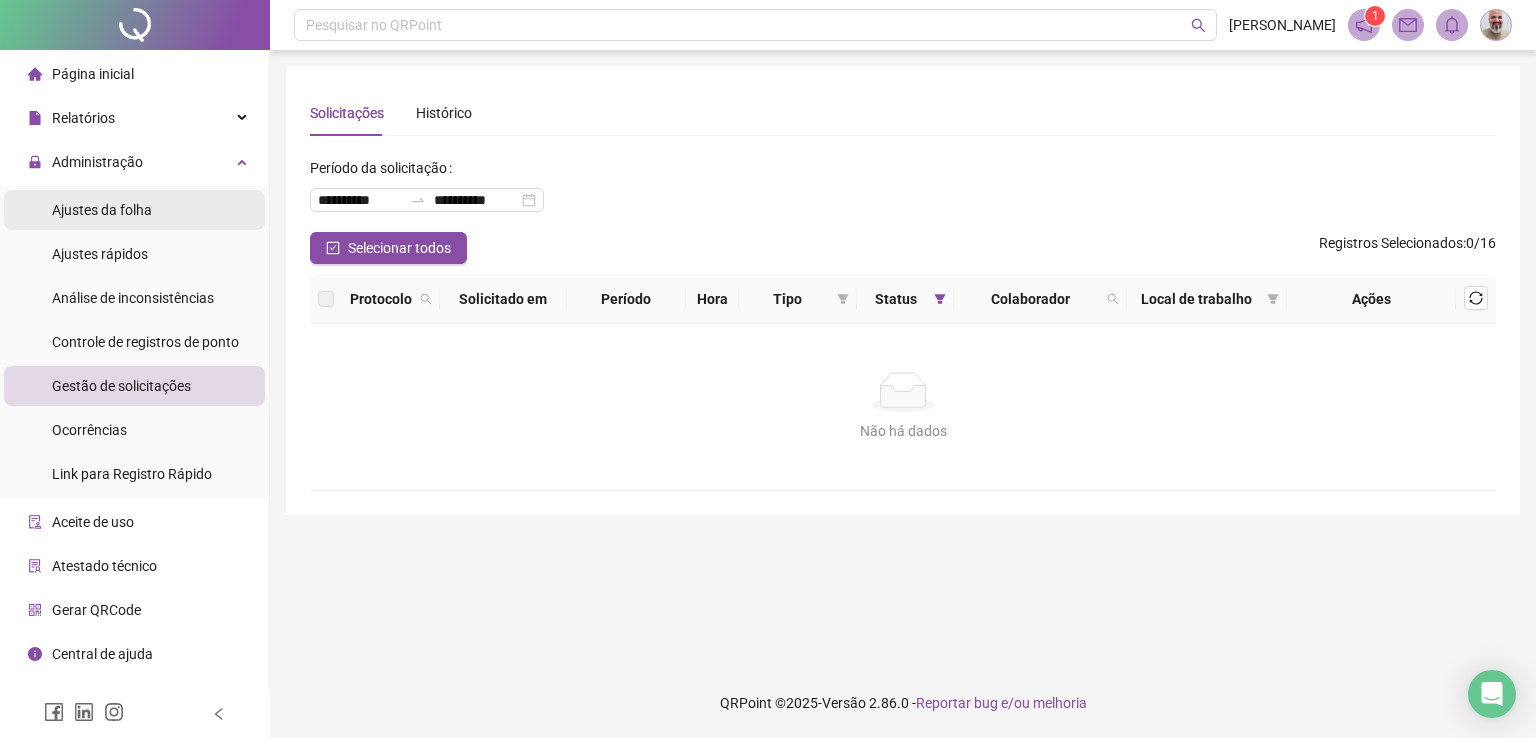 click on "Ajustes da folha" at bounding box center (102, 210) 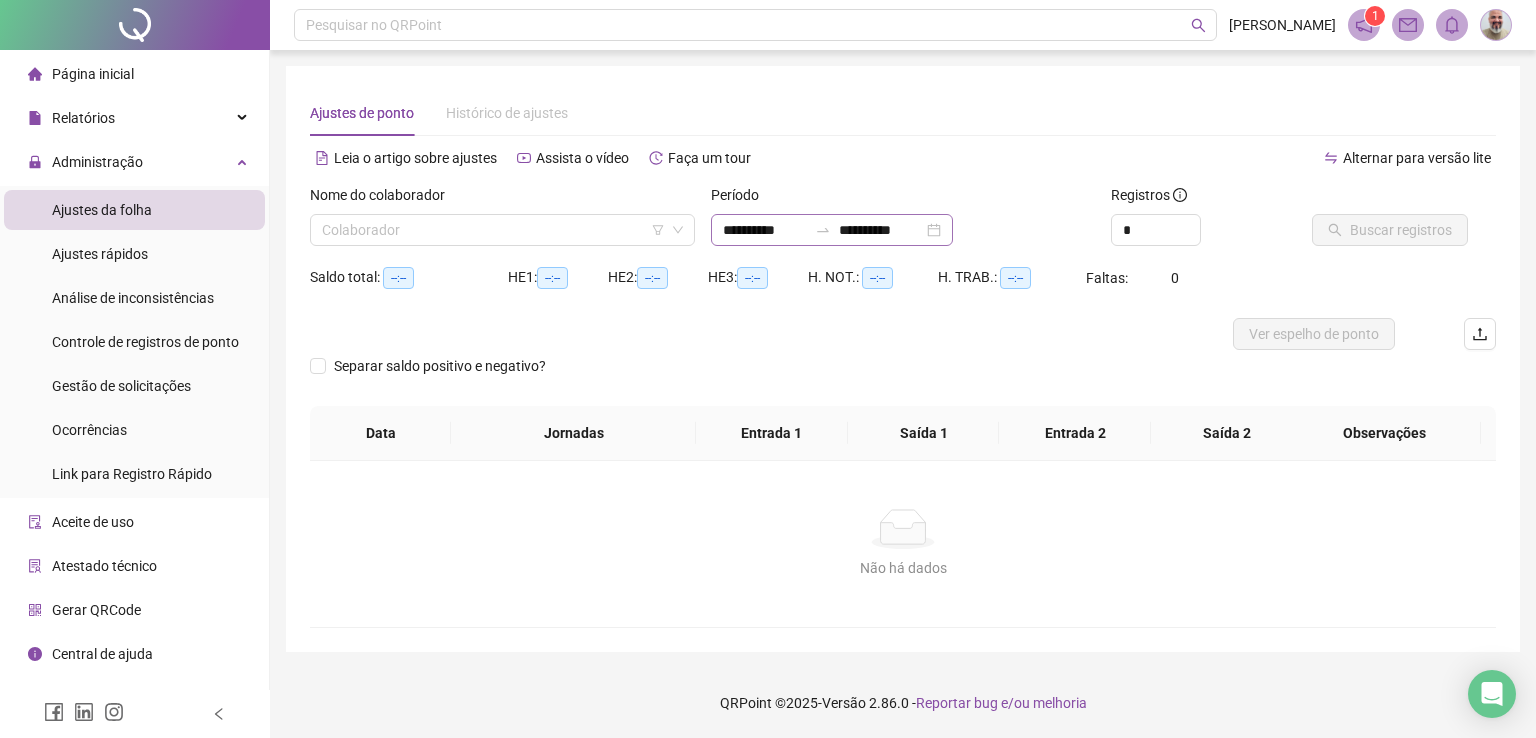 click on "**********" at bounding box center (832, 230) 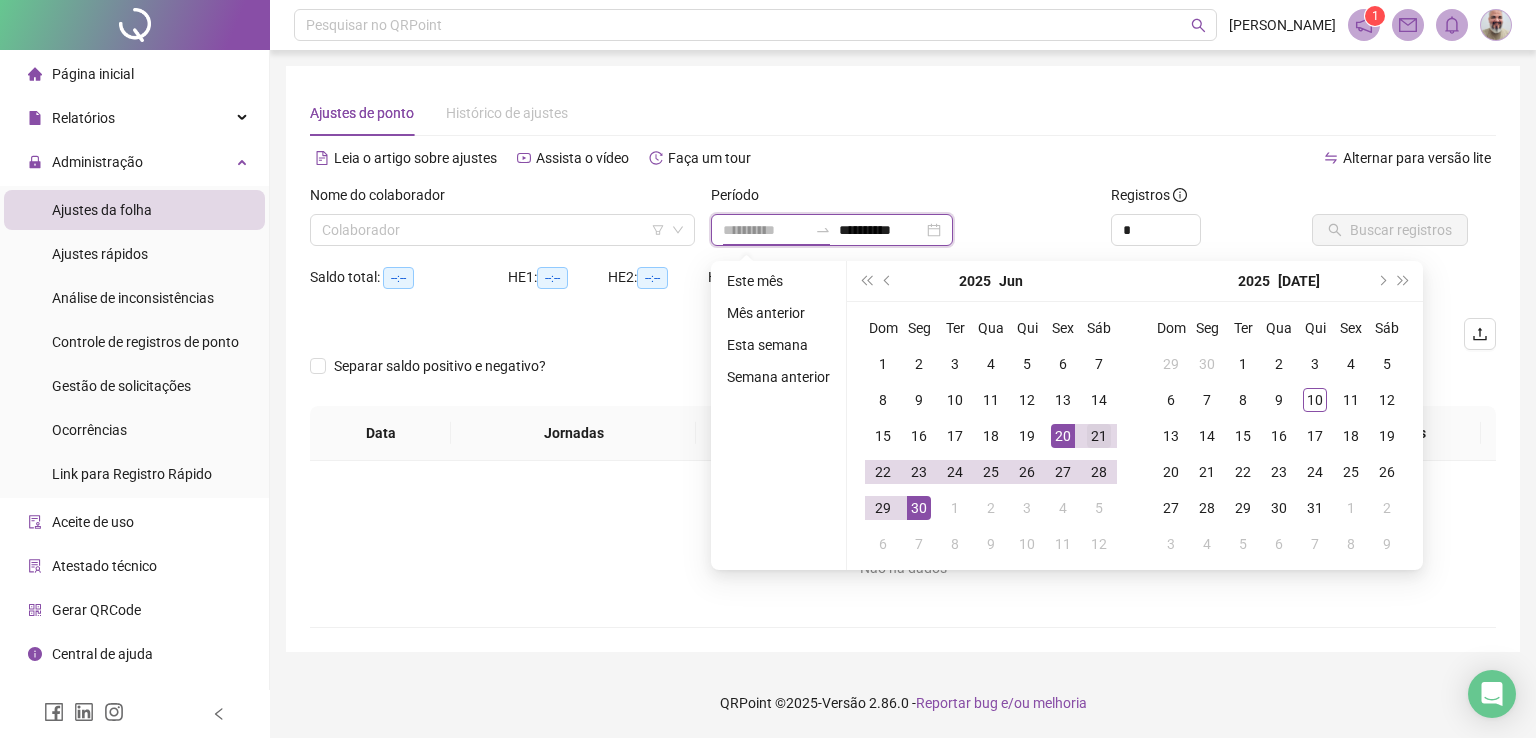 type on "**********" 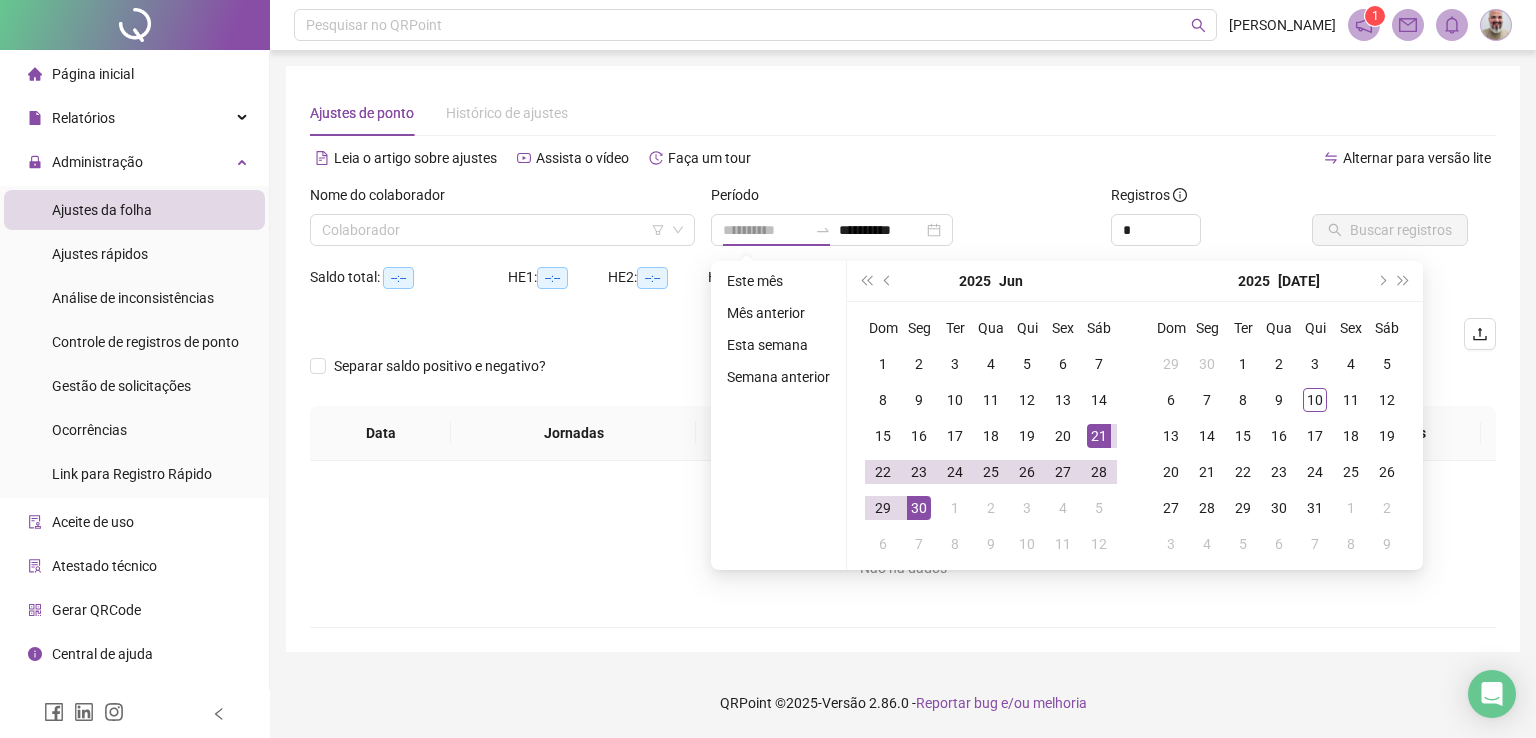 click on "21" at bounding box center (1099, 436) 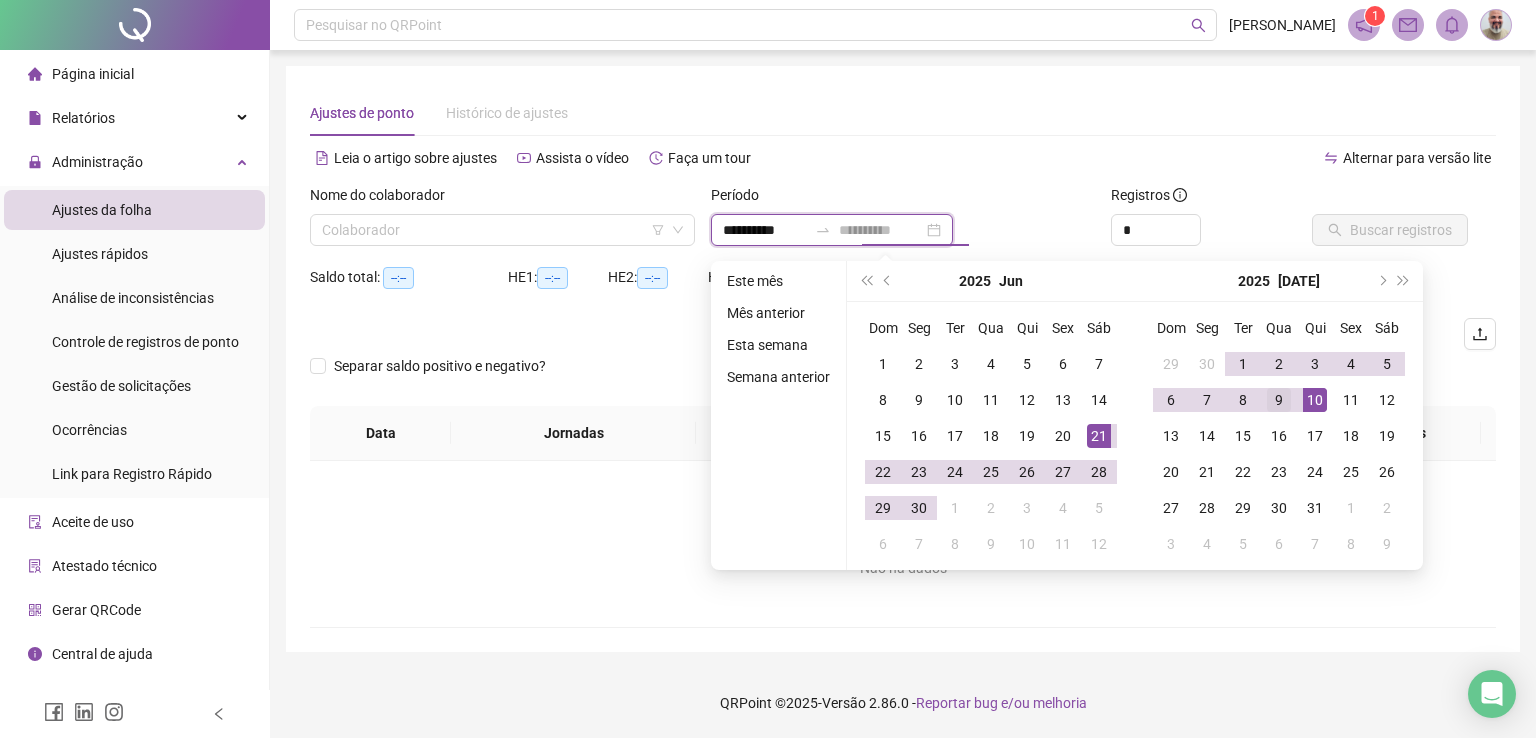 type on "**********" 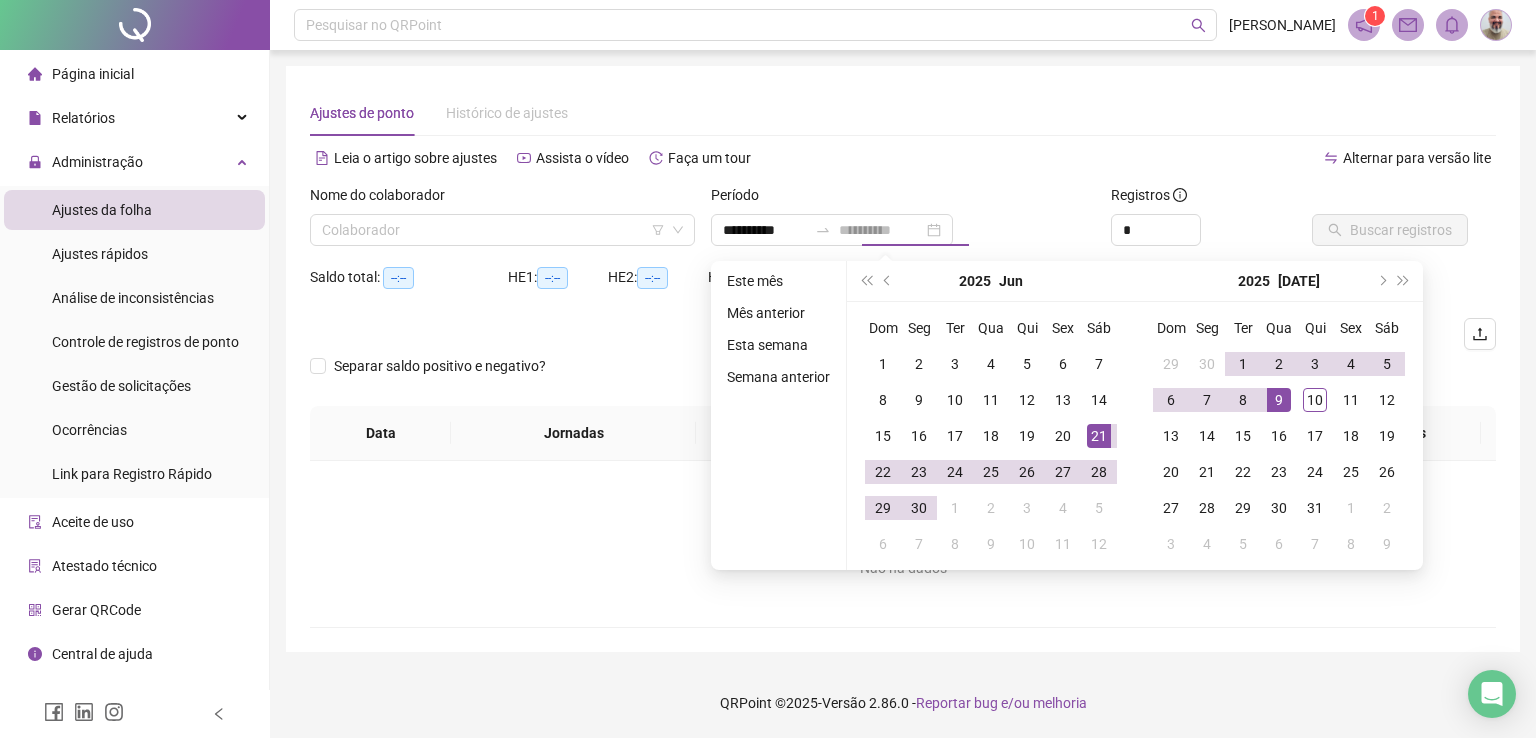click on "9" at bounding box center [1279, 400] 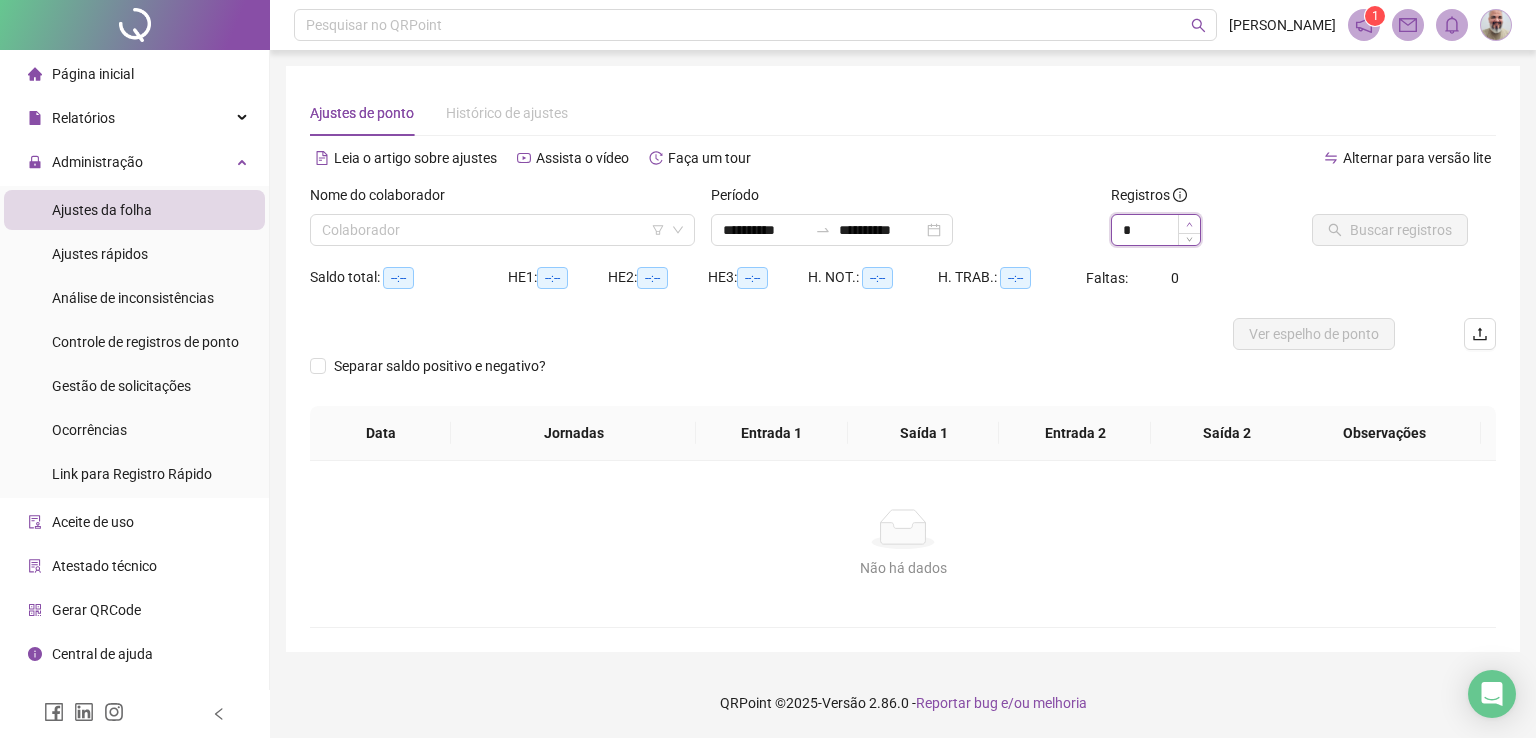 click 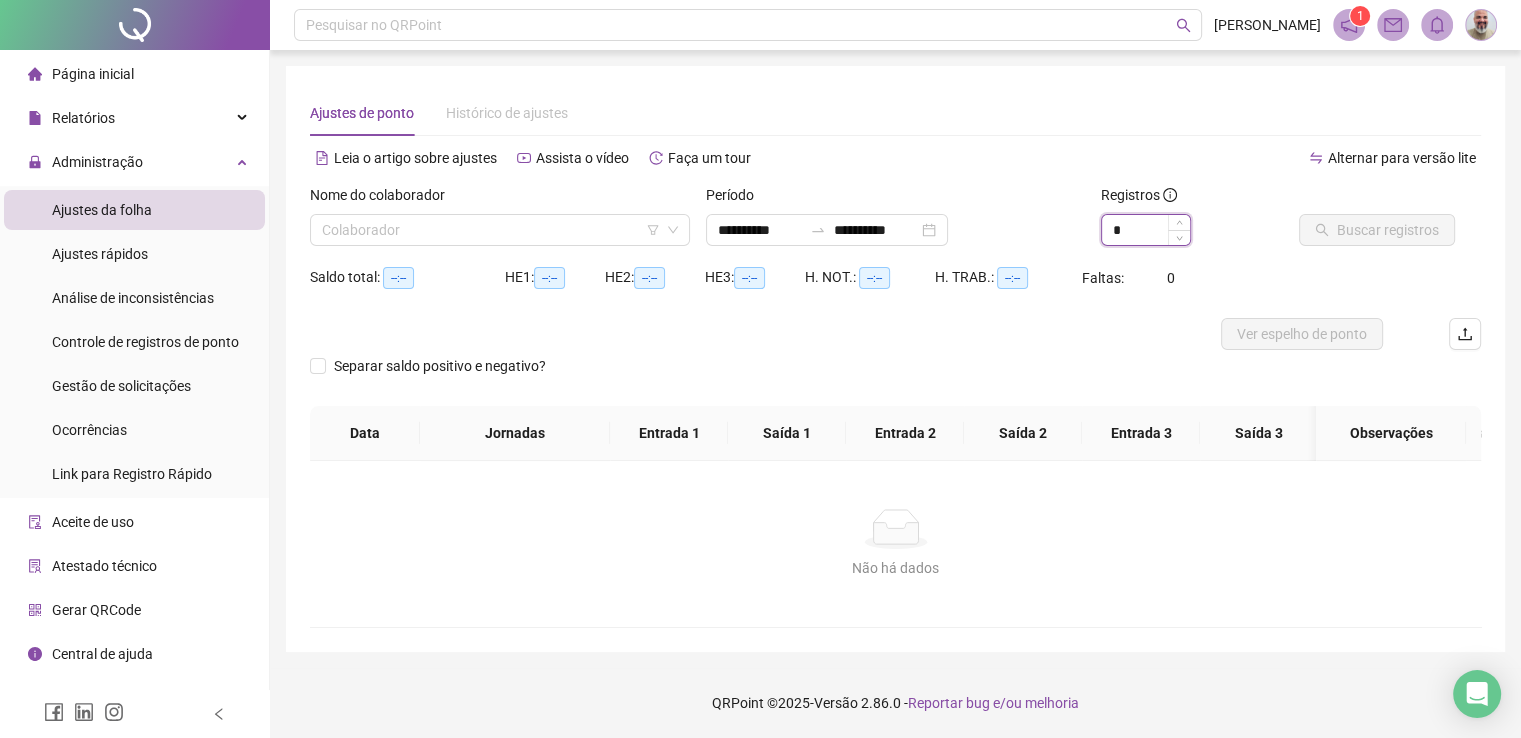 click on "*" at bounding box center [1146, 230] 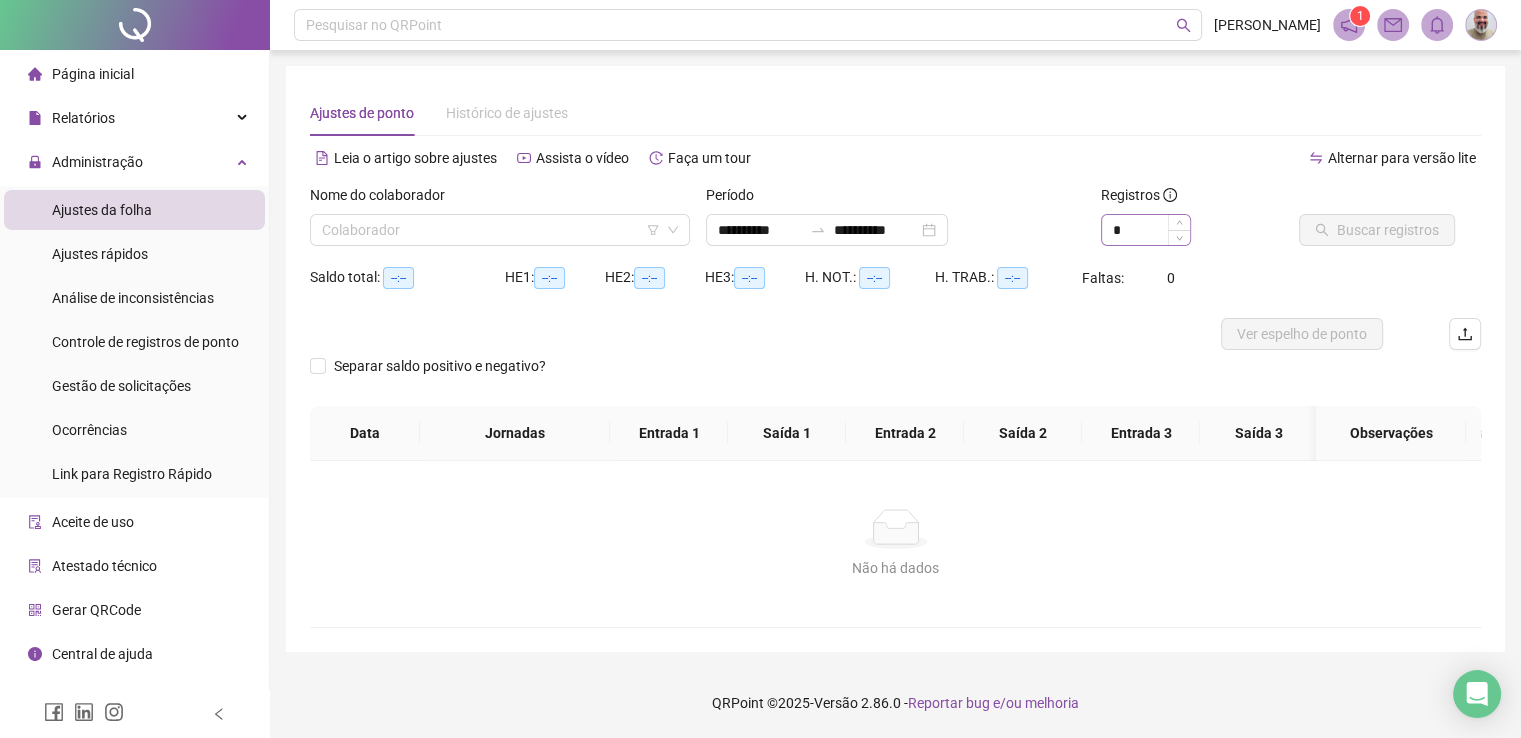 click on "*" at bounding box center (1146, 230) 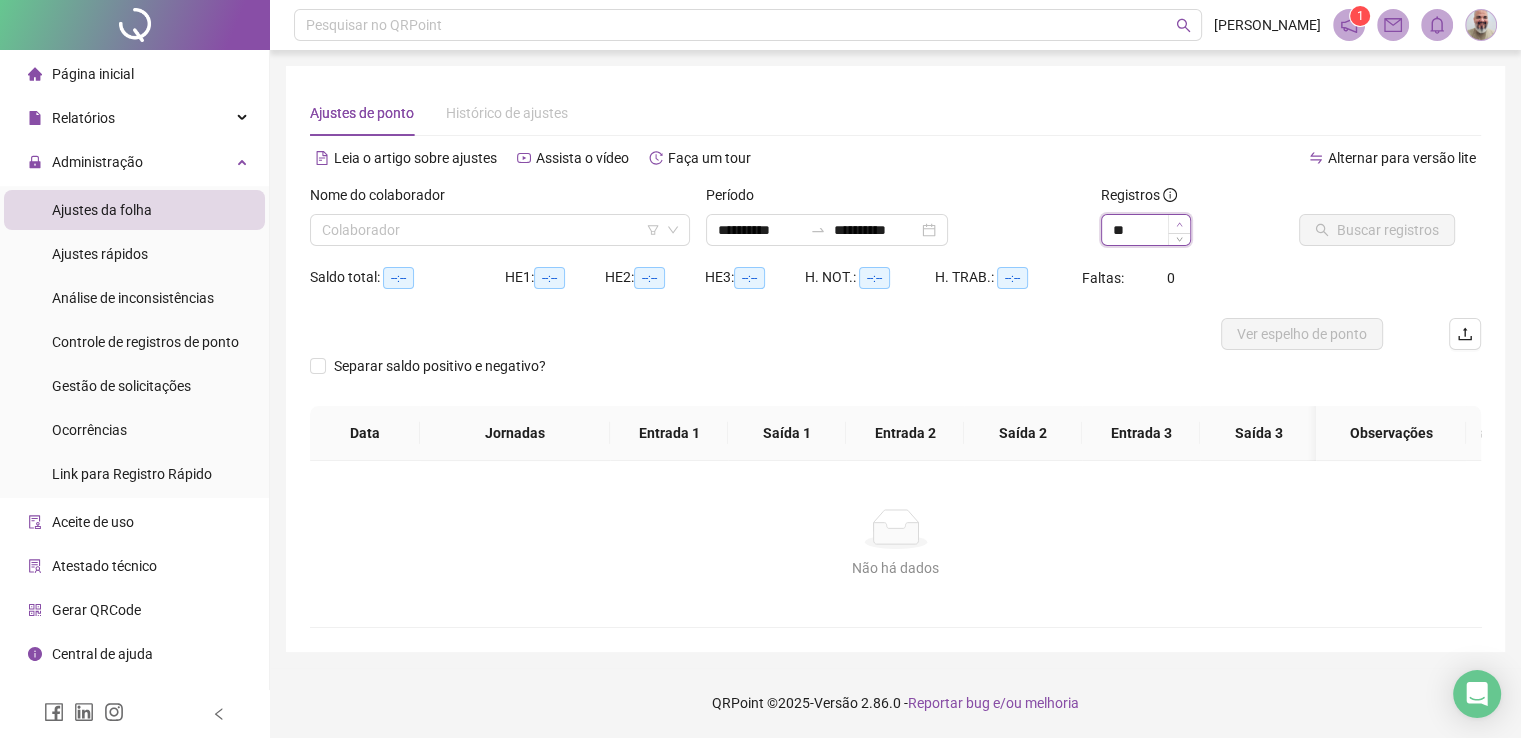 click at bounding box center [1179, 224] 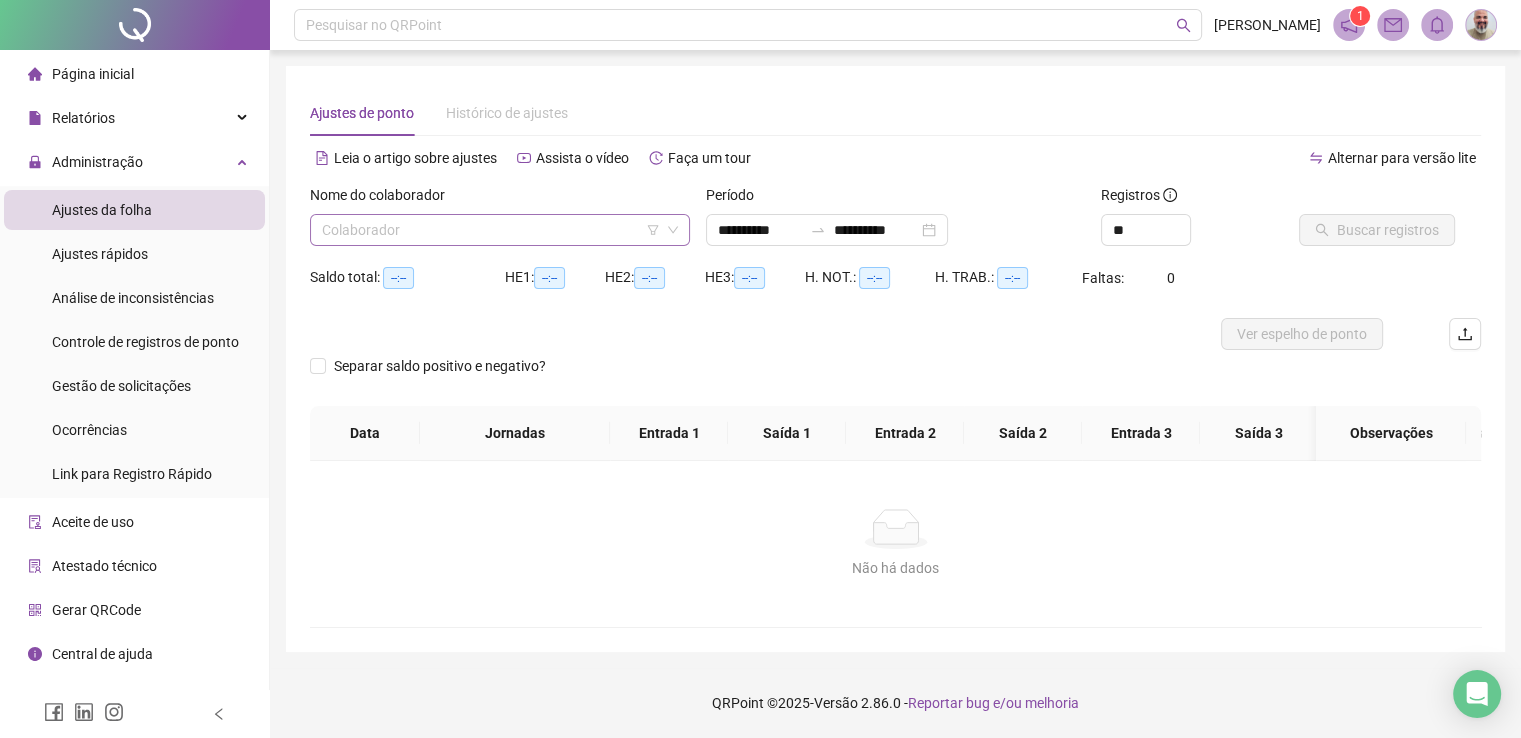 click at bounding box center [494, 230] 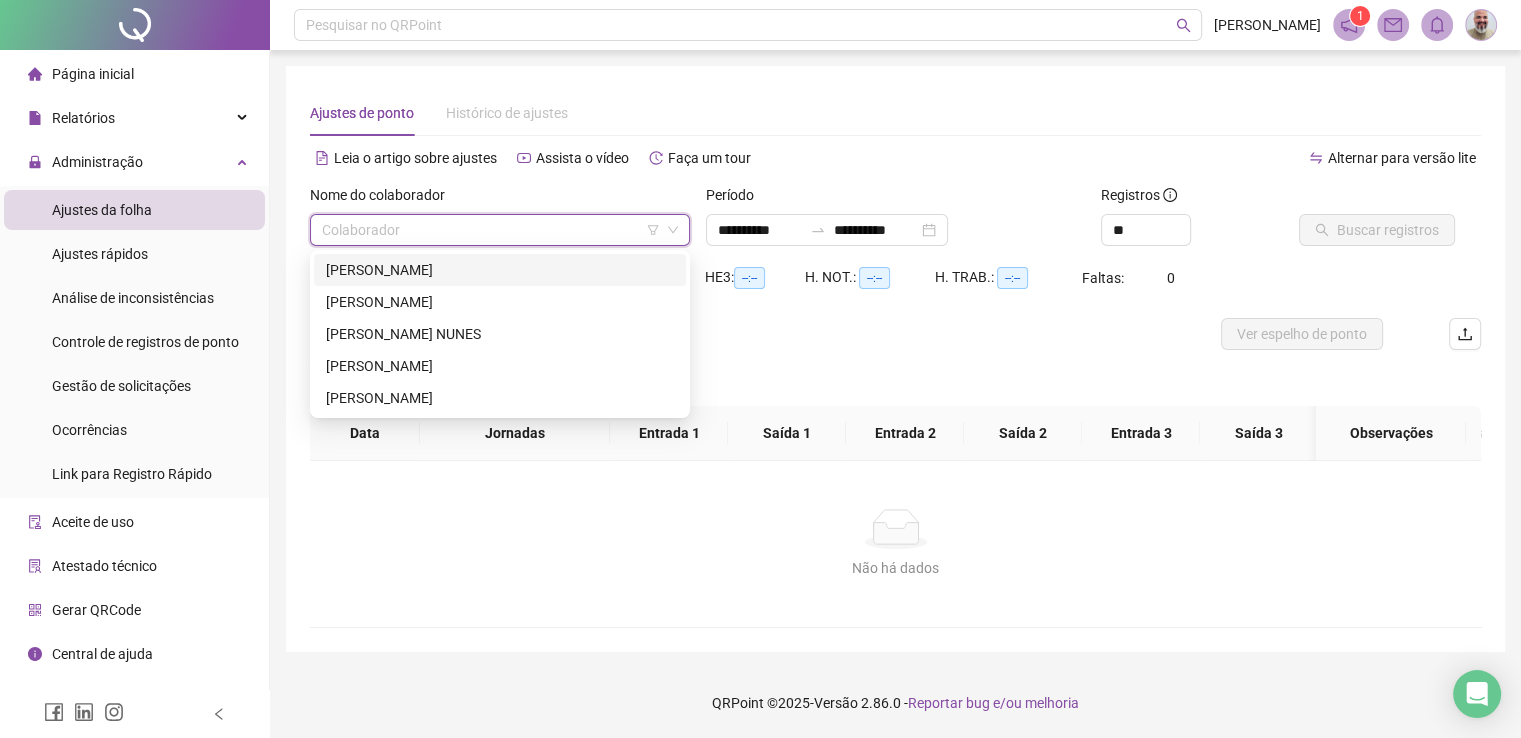 click on "[PERSON_NAME]" at bounding box center (500, 270) 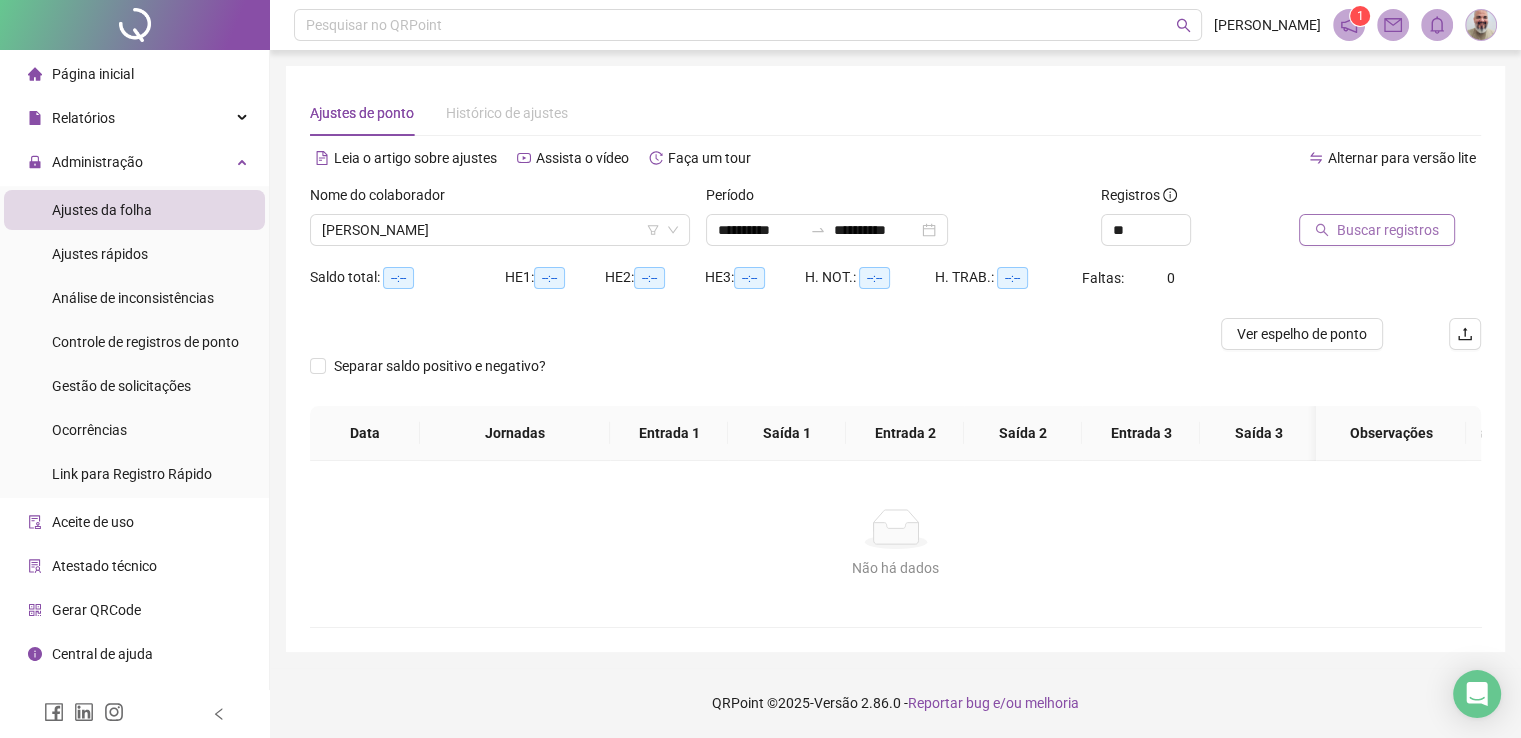 click on "Buscar registros" at bounding box center [1388, 230] 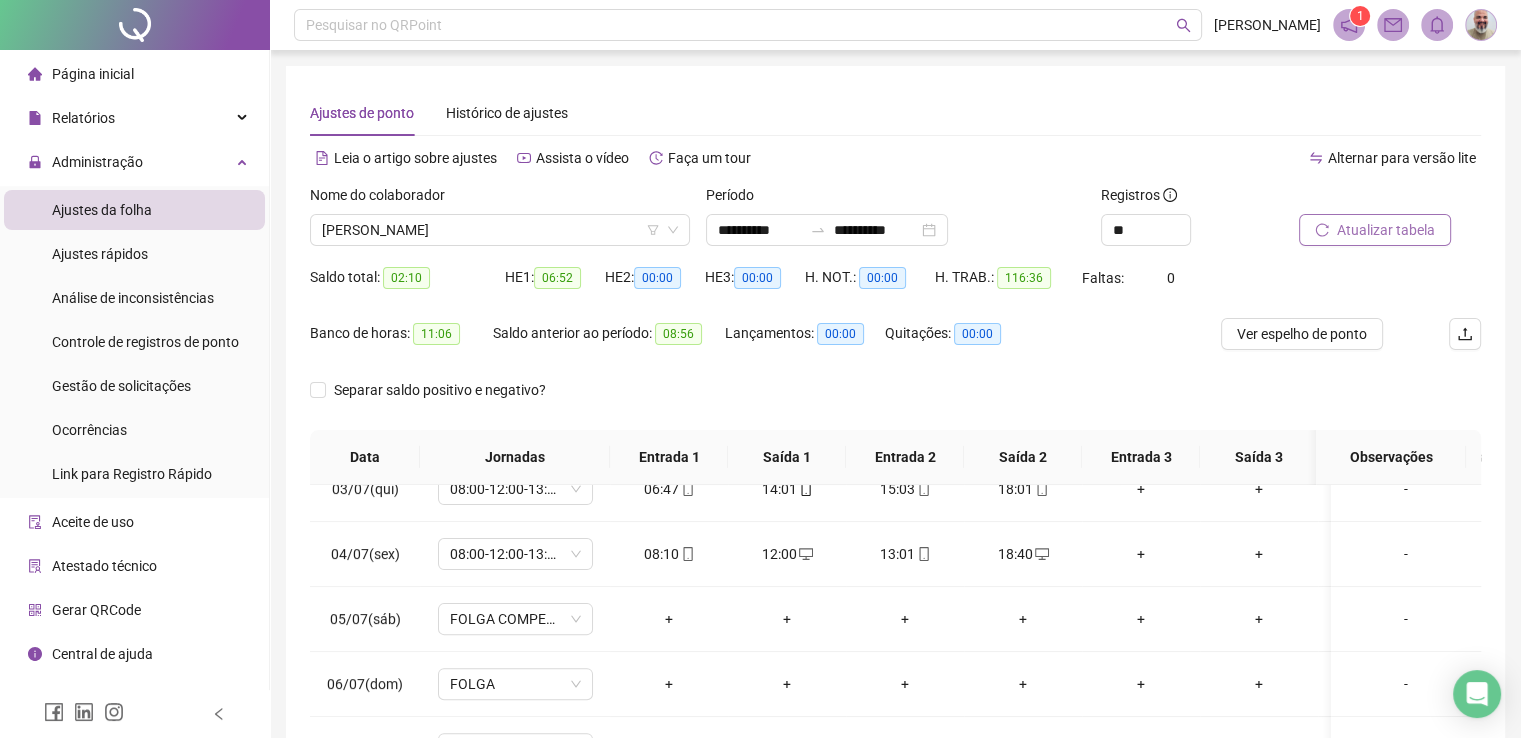 scroll, scrollTop: 819, scrollLeft: 0, axis: vertical 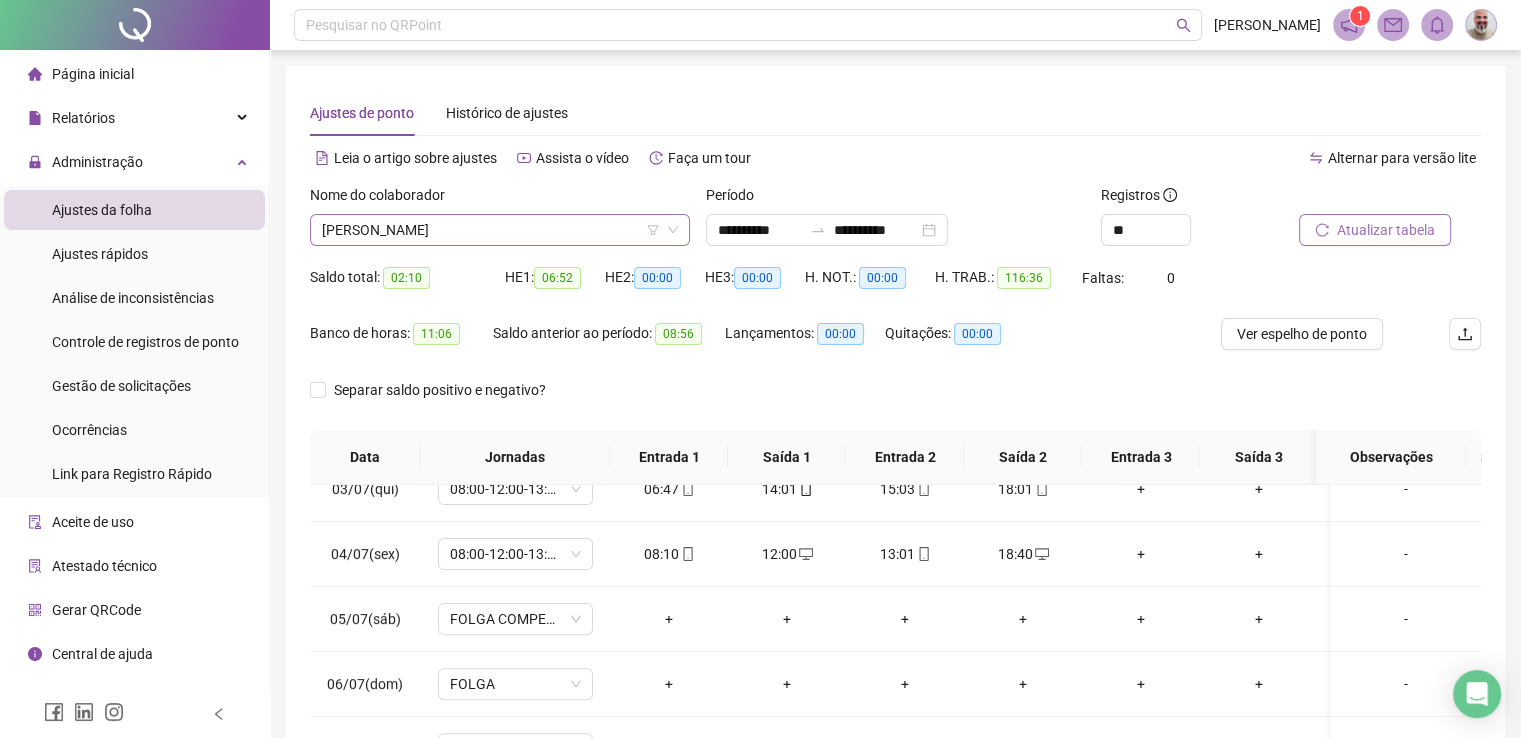 click on "[PERSON_NAME]" at bounding box center (500, 230) 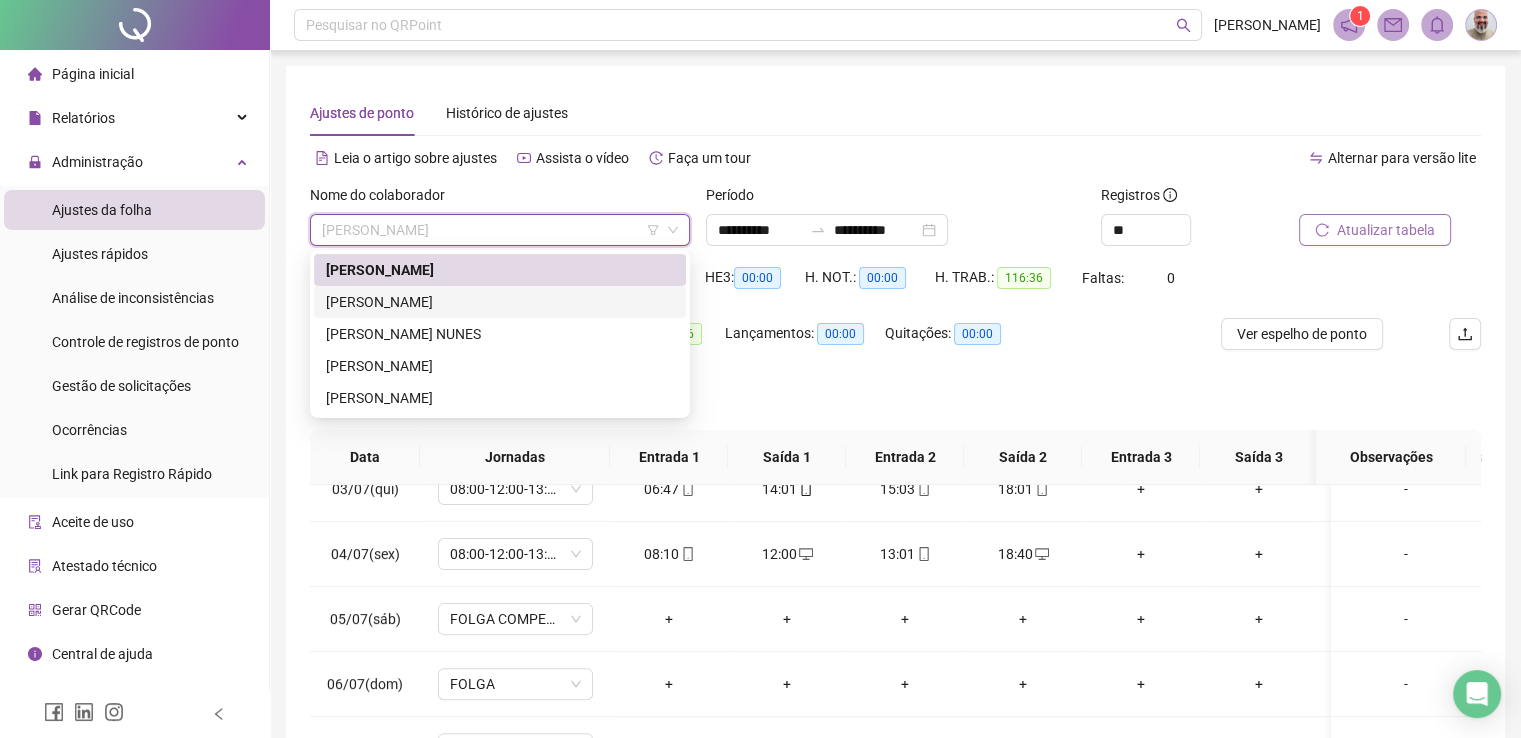 click on "[PERSON_NAME]" at bounding box center (500, 302) 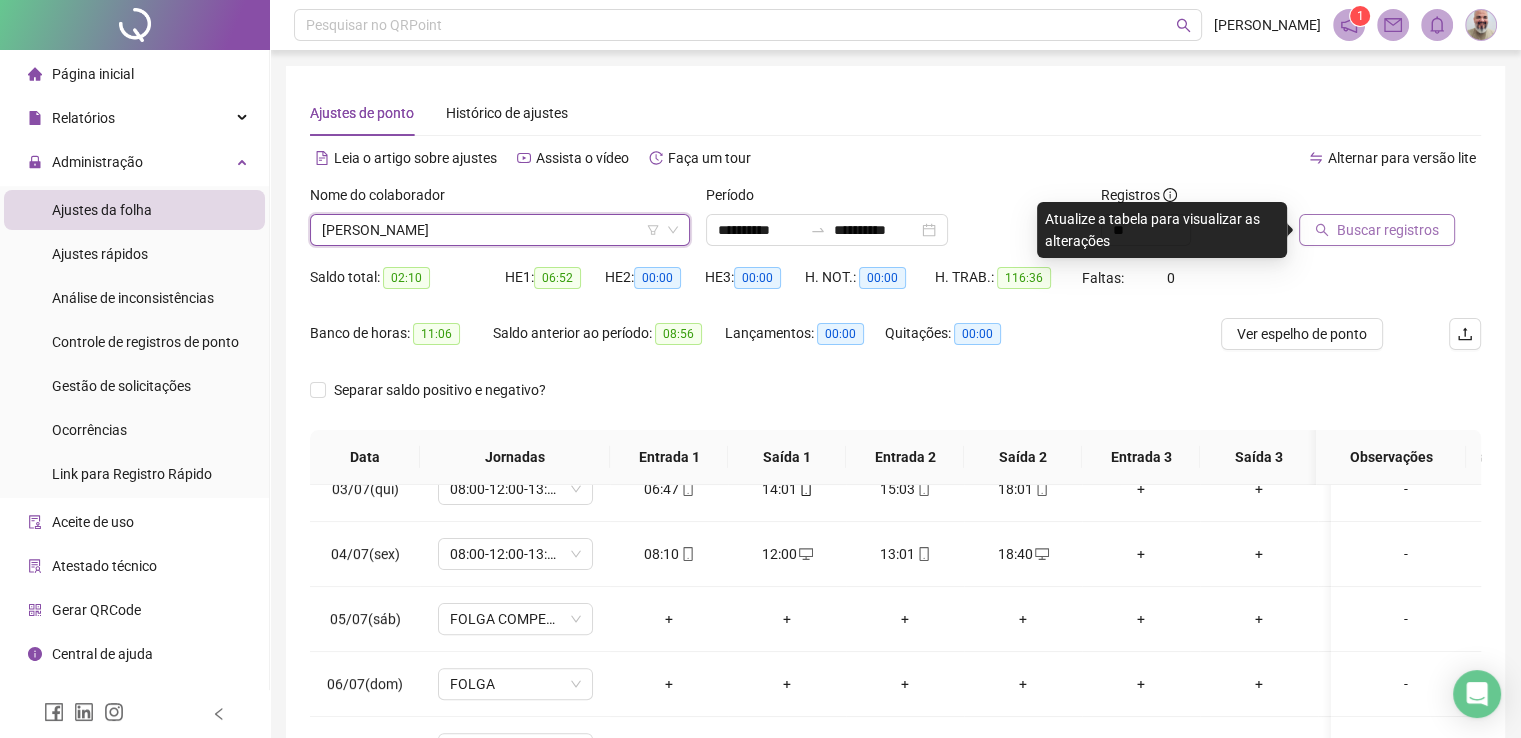 click on "Buscar registros" at bounding box center (1388, 230) 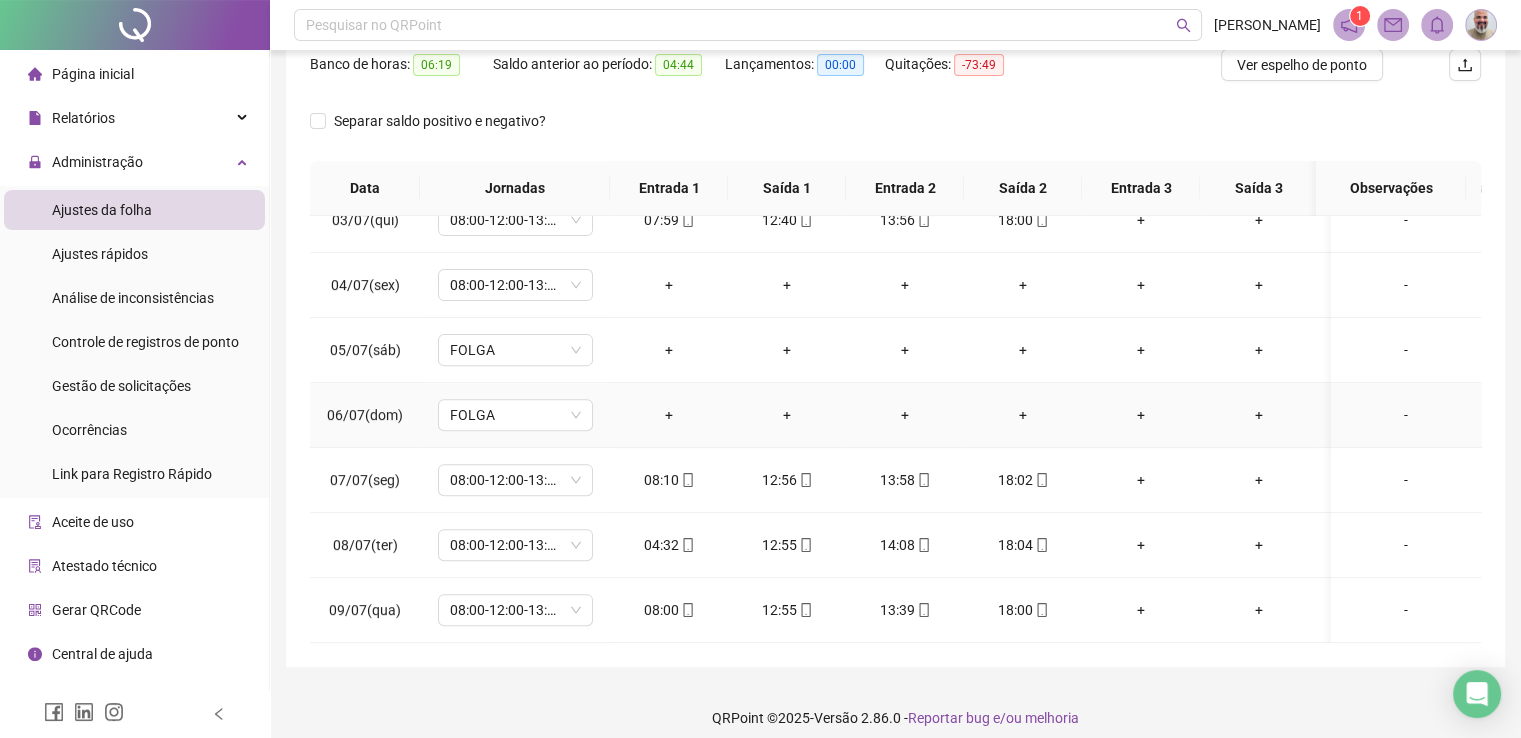 scroll, scrollTop: 340, scrollLeft: 0, axis: vertical 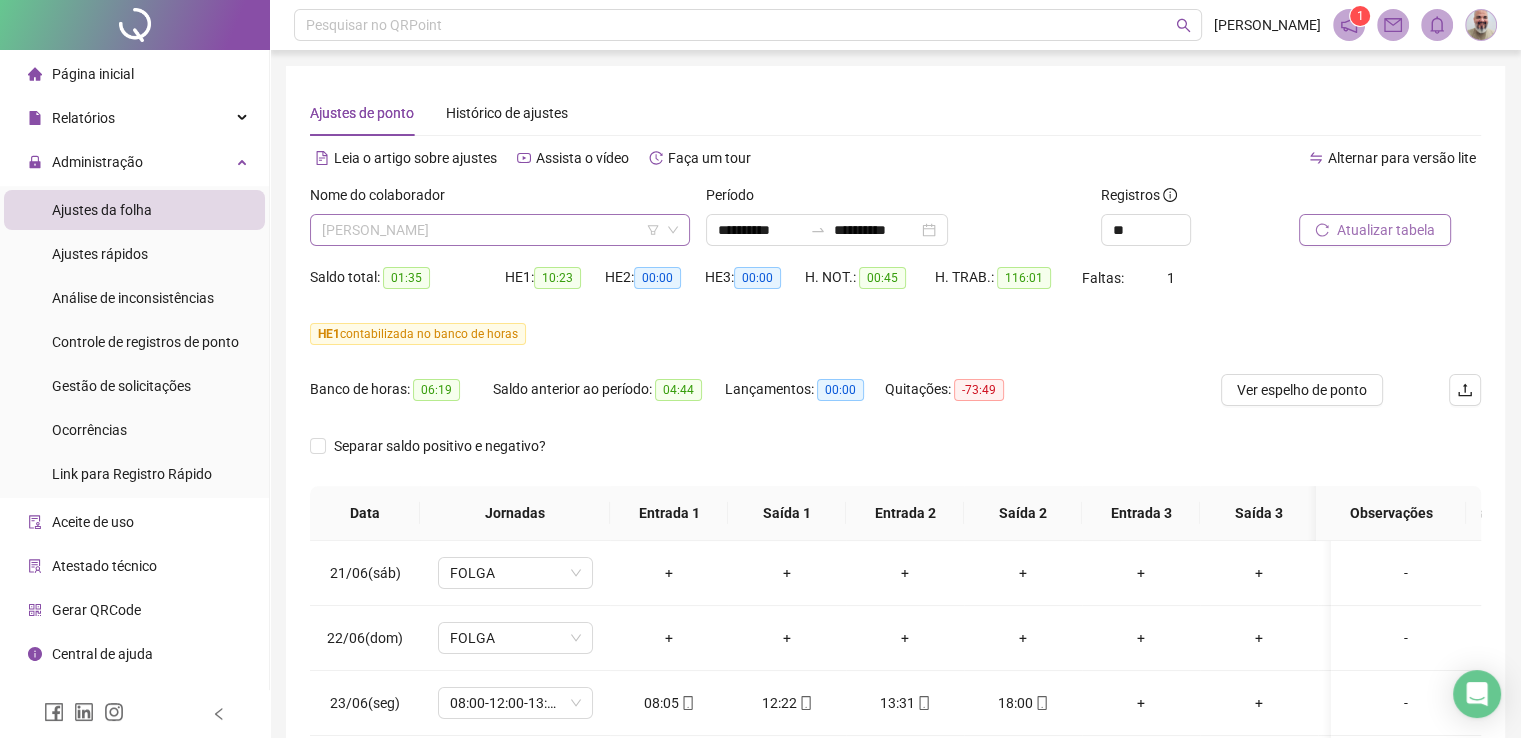 click on "[PERSON_NAME]" at bounding box center (500, 230) 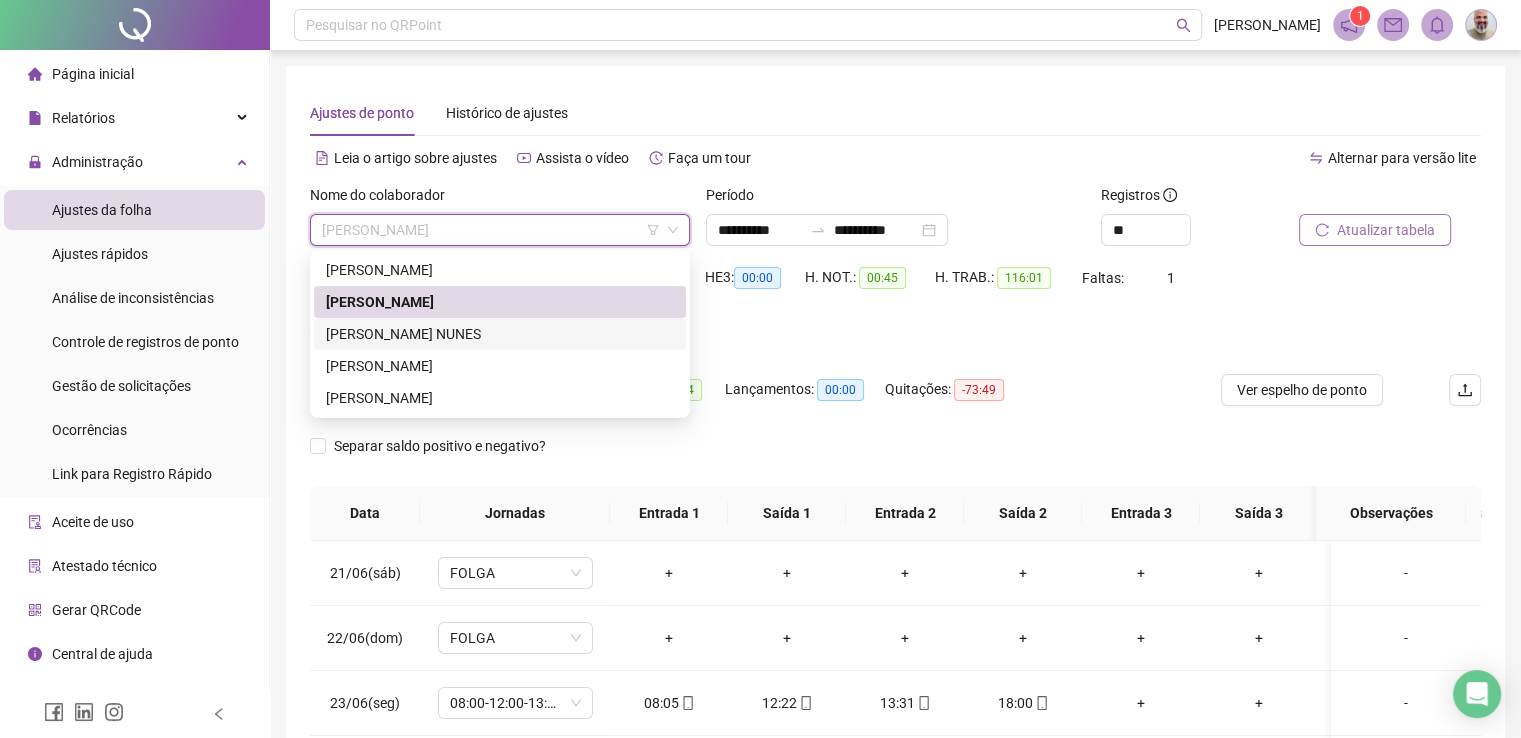 click on "[PERSON_NAME] NUNES" at bounding box center [500, 334] 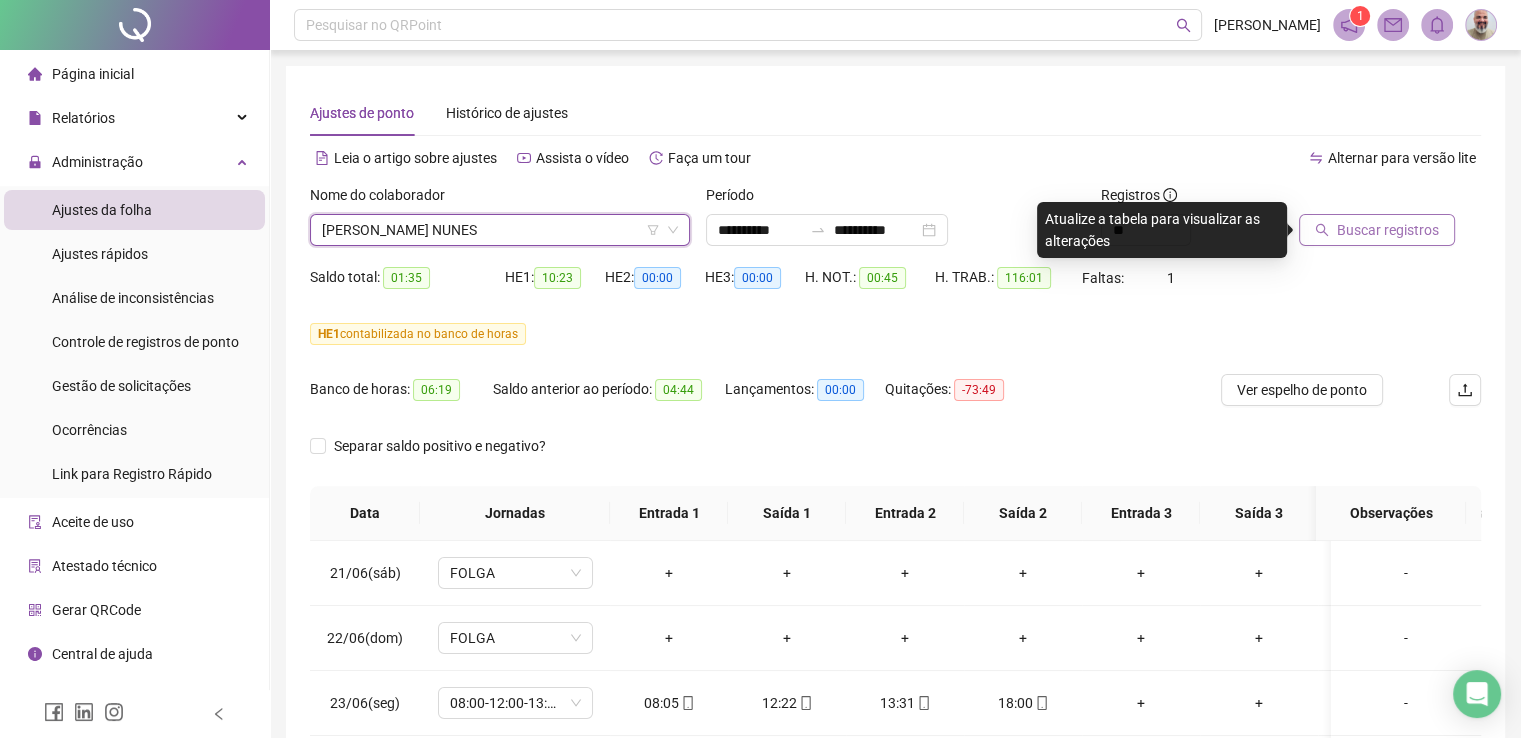 click on "Buscar registros" at bounding box center [1377, 230] 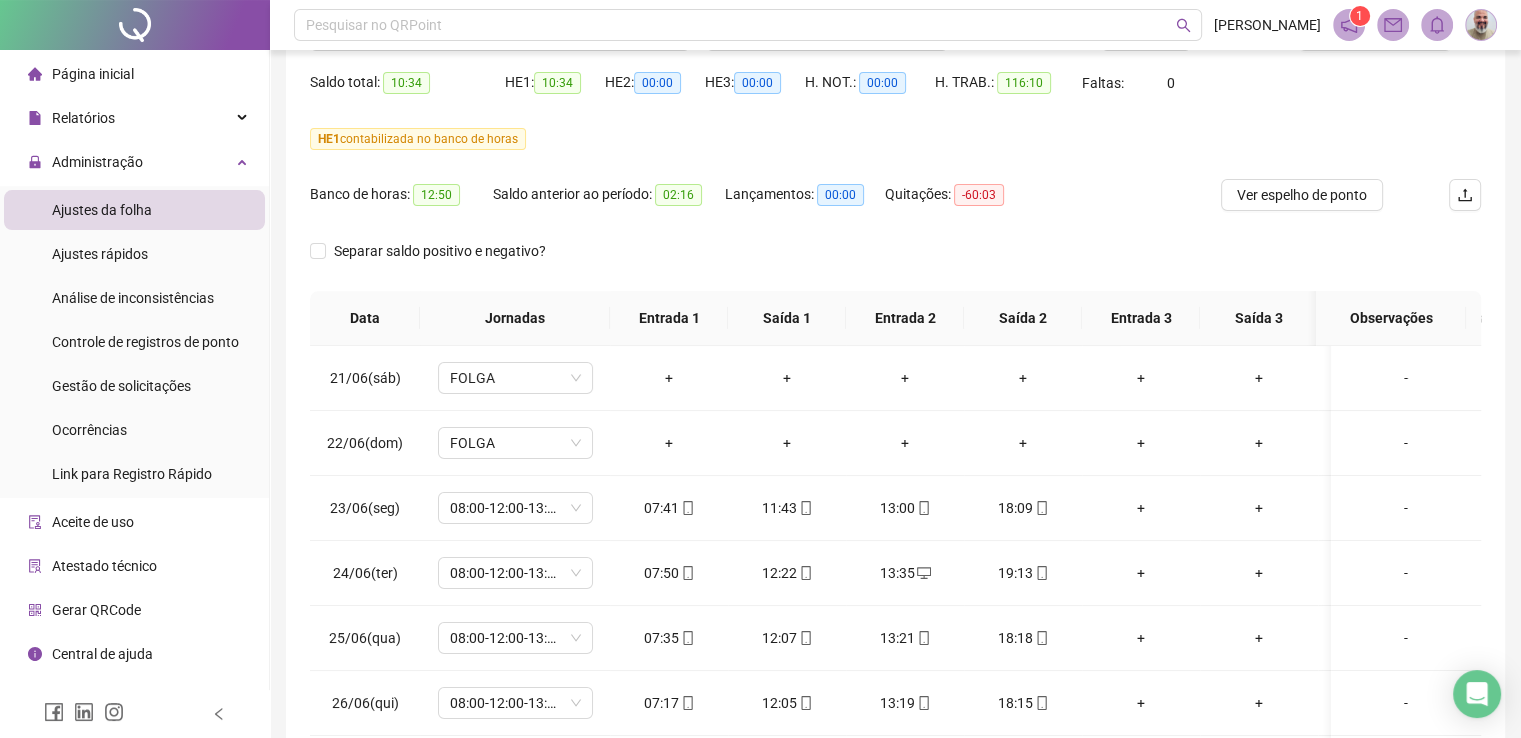 scroll, scrollTop: 200, scrollLeft: 0, axis: vertical 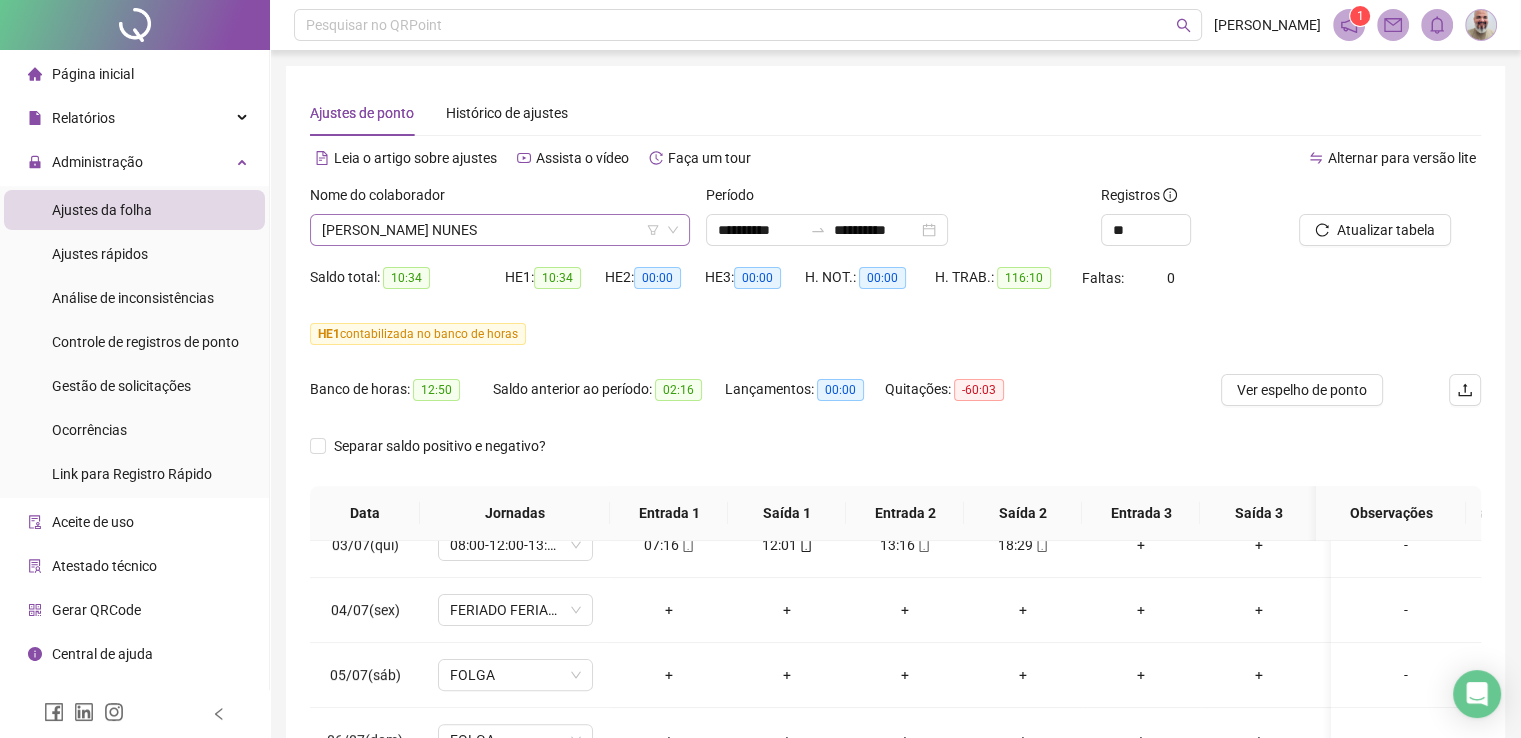 click on "[PERSON_NAME] NUNES" at bounding box center (500, 230) 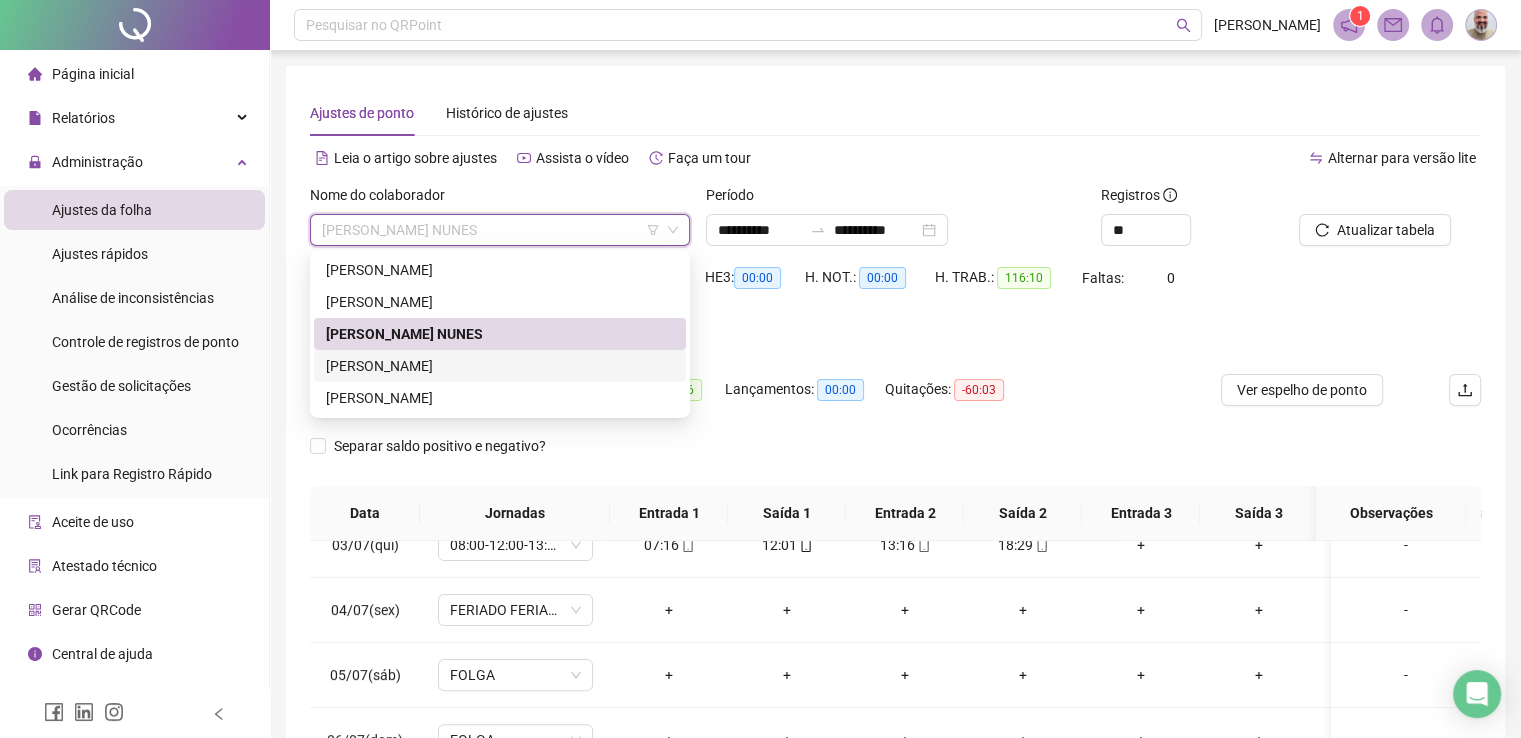 click on "[PERSON_NAME]" at bounding box center [500, 366] 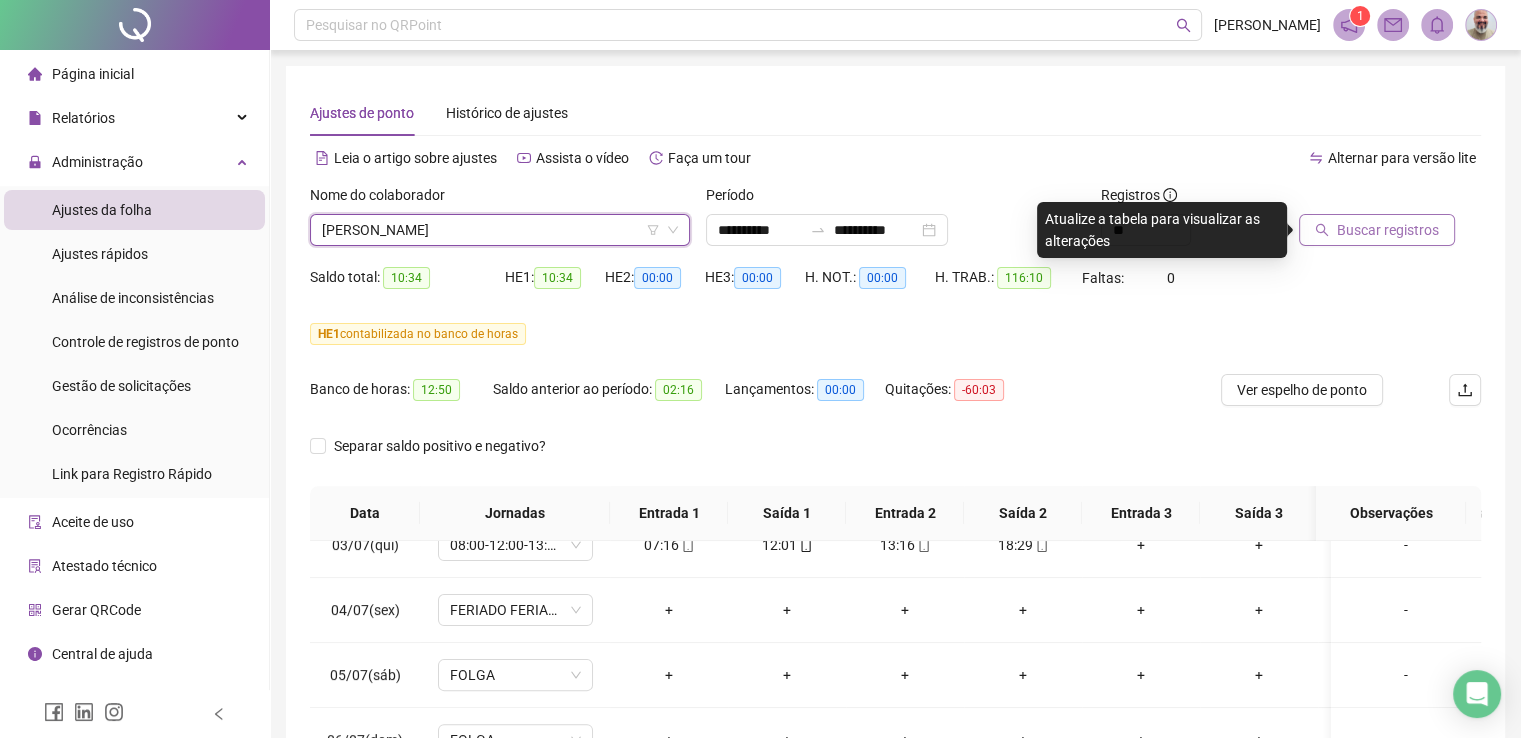 click on "Buscar registros" at bounding box center [1388, 230] 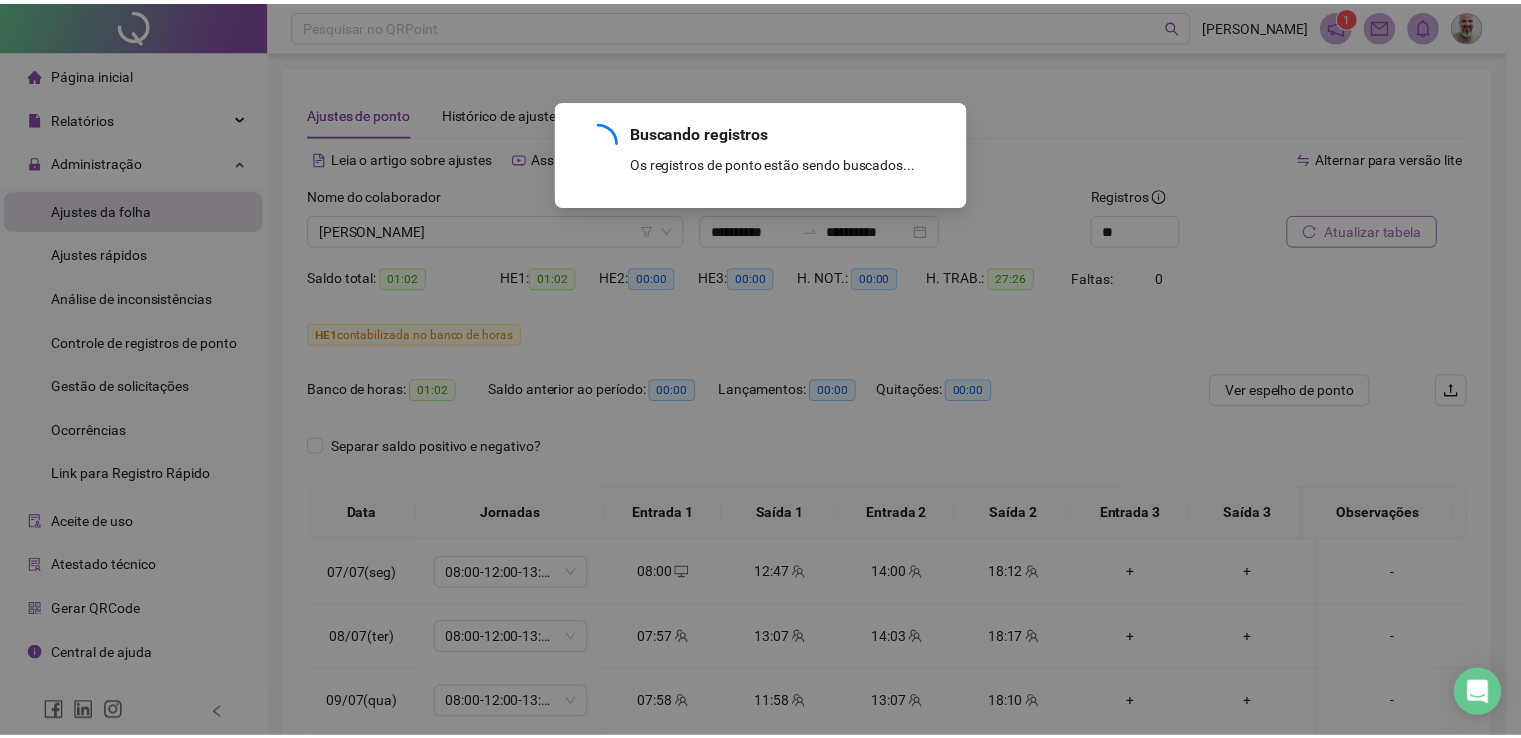 scroll, scrollTop: 0, scrollLeft: 0, axis: both 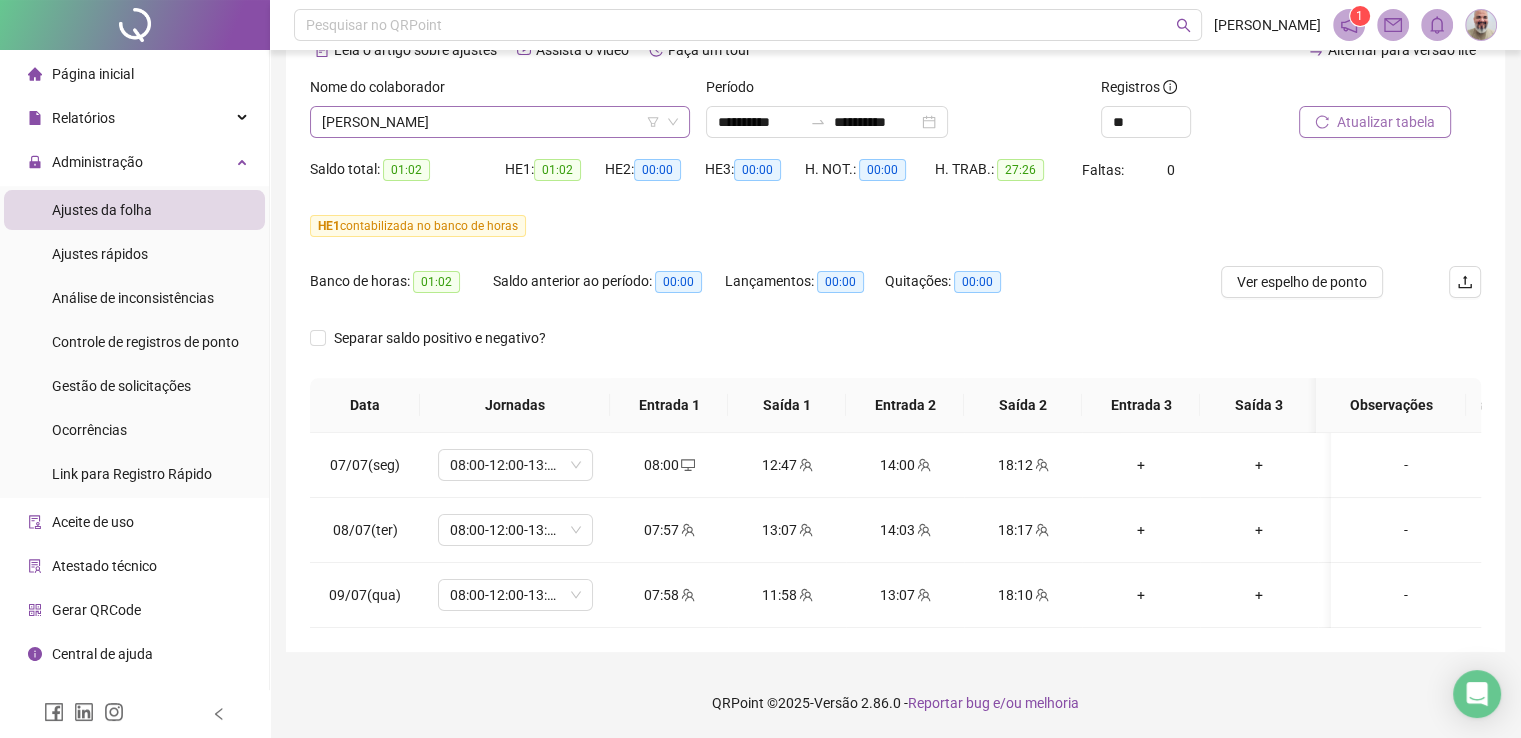 click on "[PERSON_NAME]" at bounding box center [500, 122] 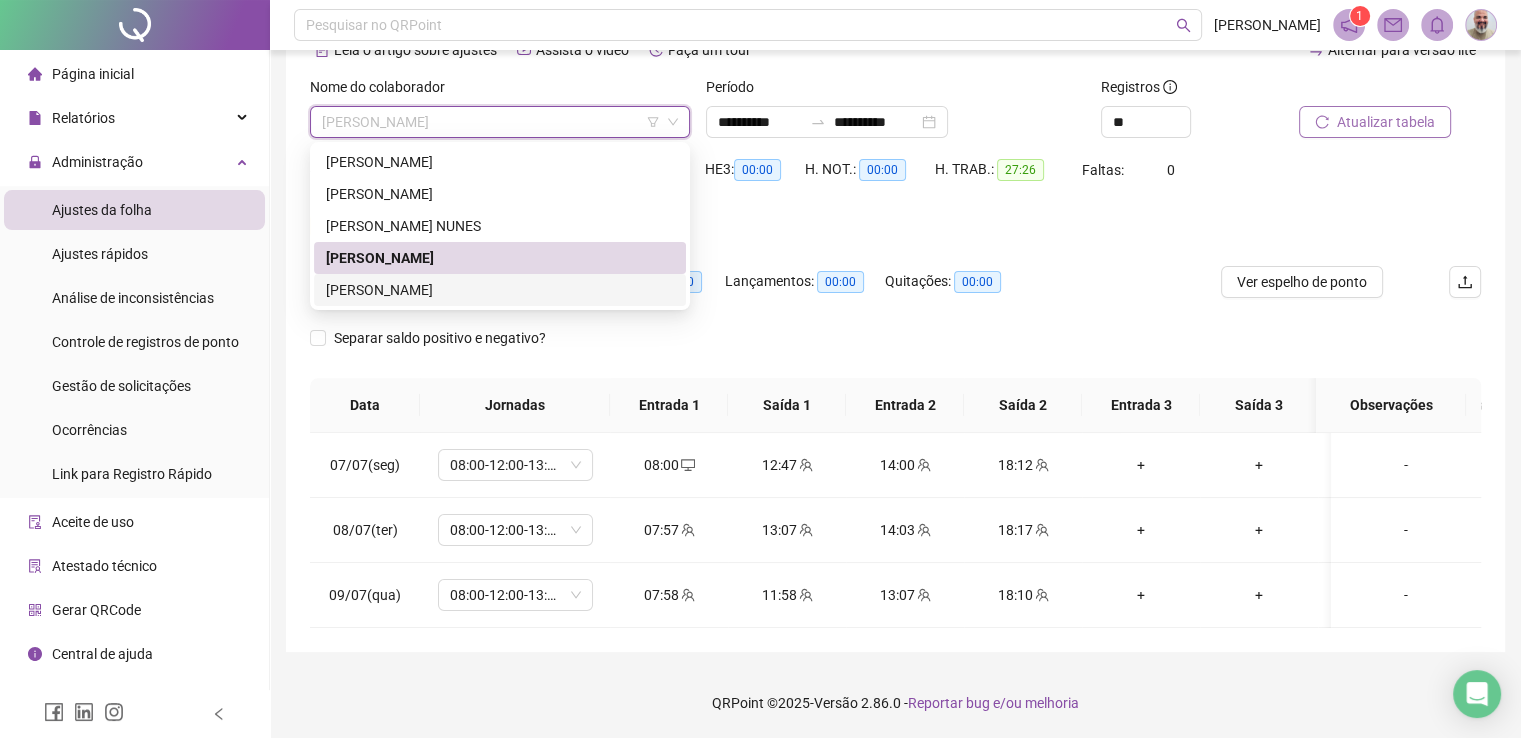 click on "[PERSON_NAME]" at bounding box center (500, 290) 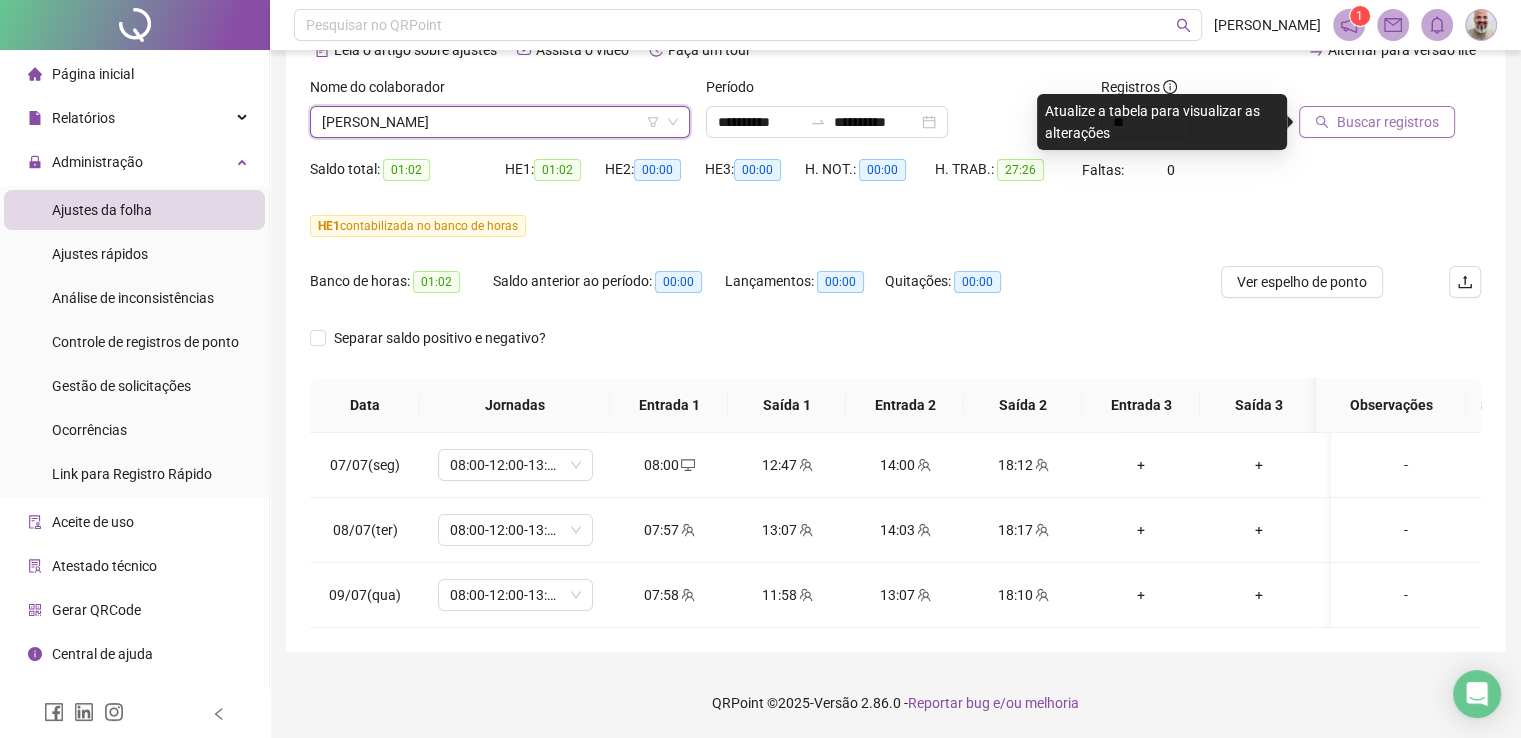 click on "Buscar registros" at bounding box center [1388, 122] 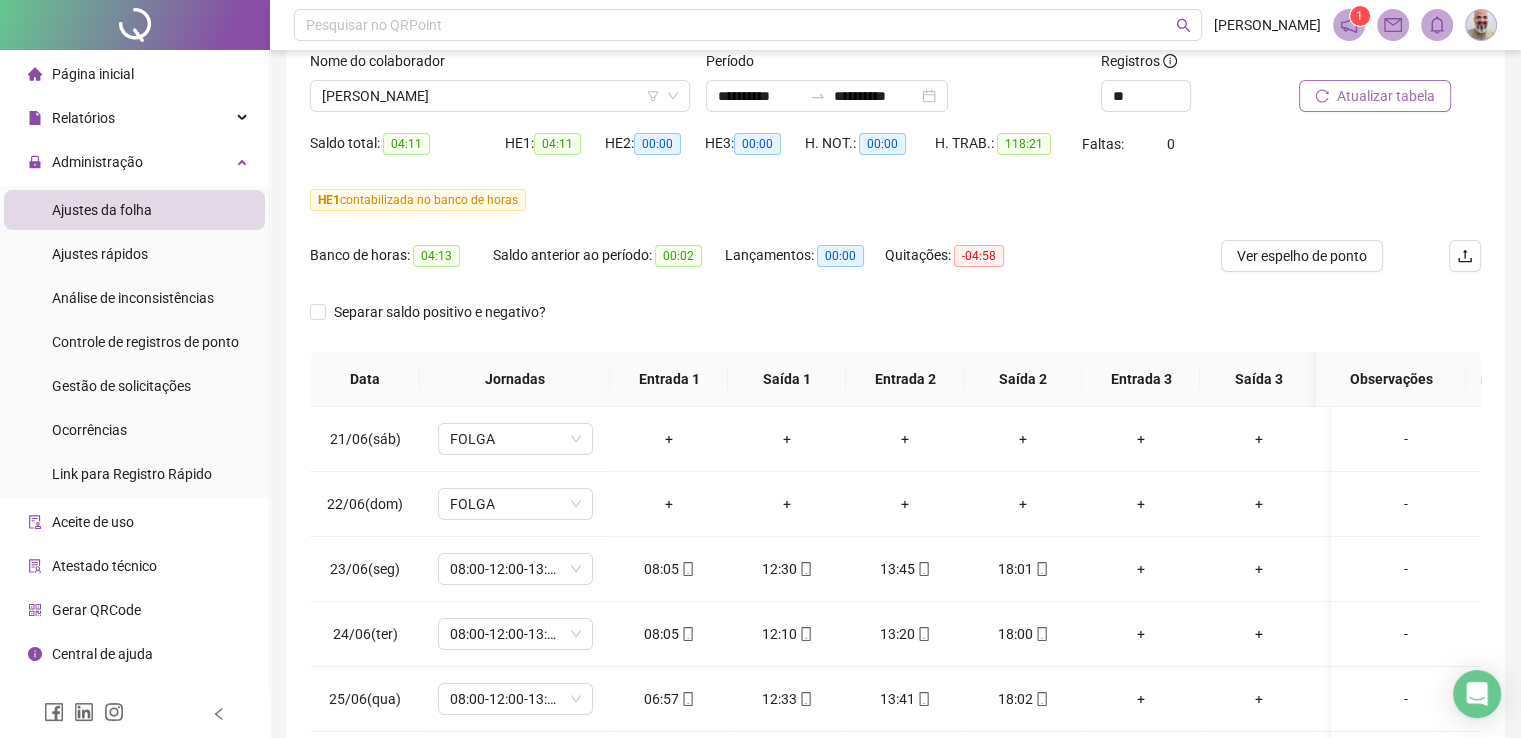 scroll, scrollTop: 340, scrollLeft: 0, axis: vertical 